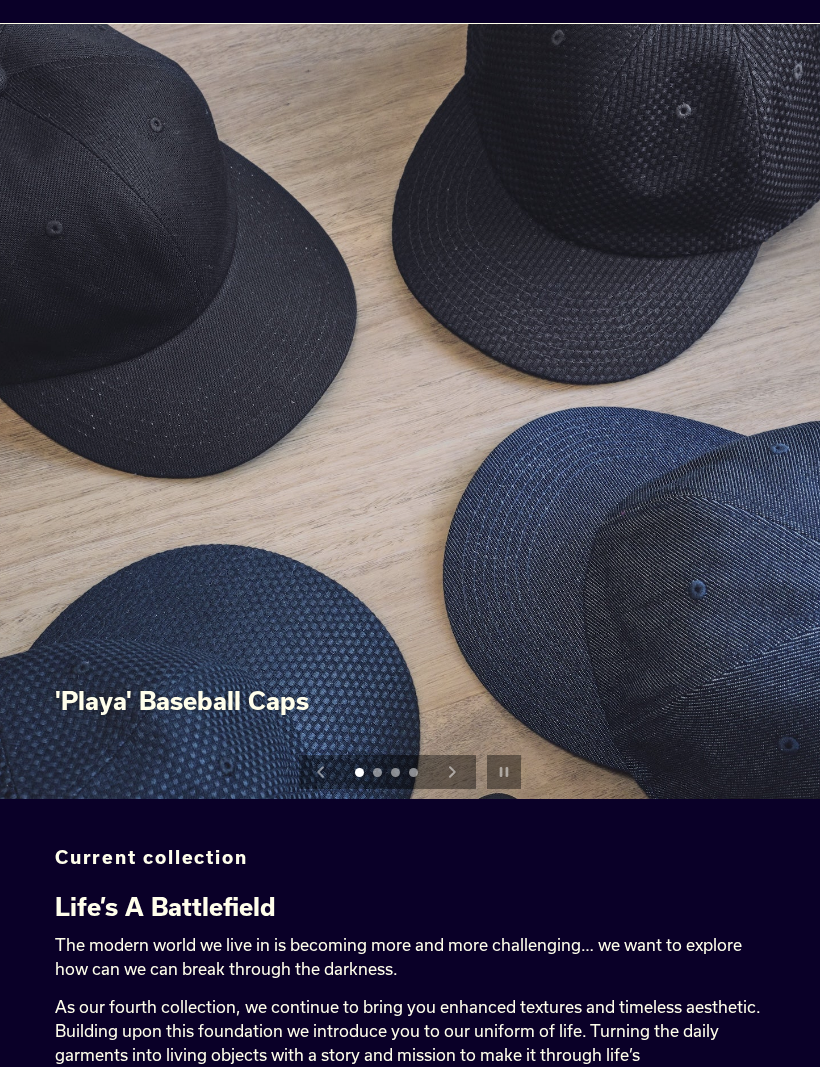scroll, scrollTop: 0, scrollLeft: 0, axis: both 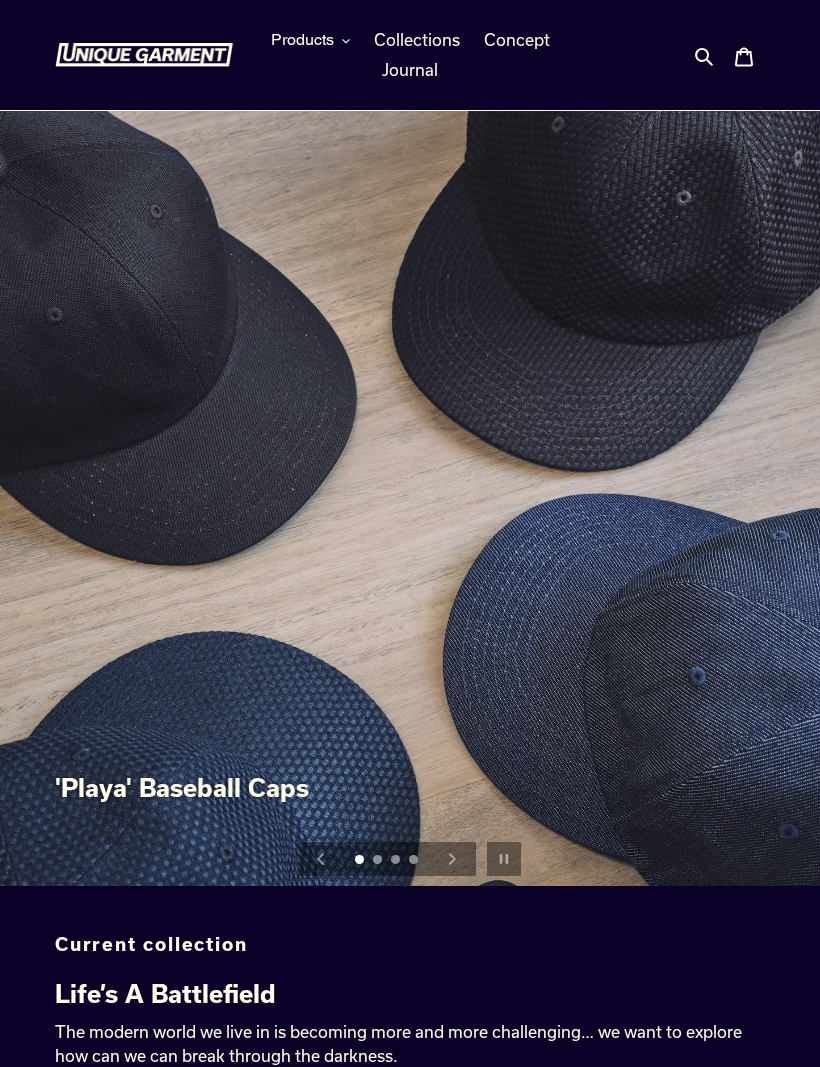 click on "Products" at bounding box center (310, 40) 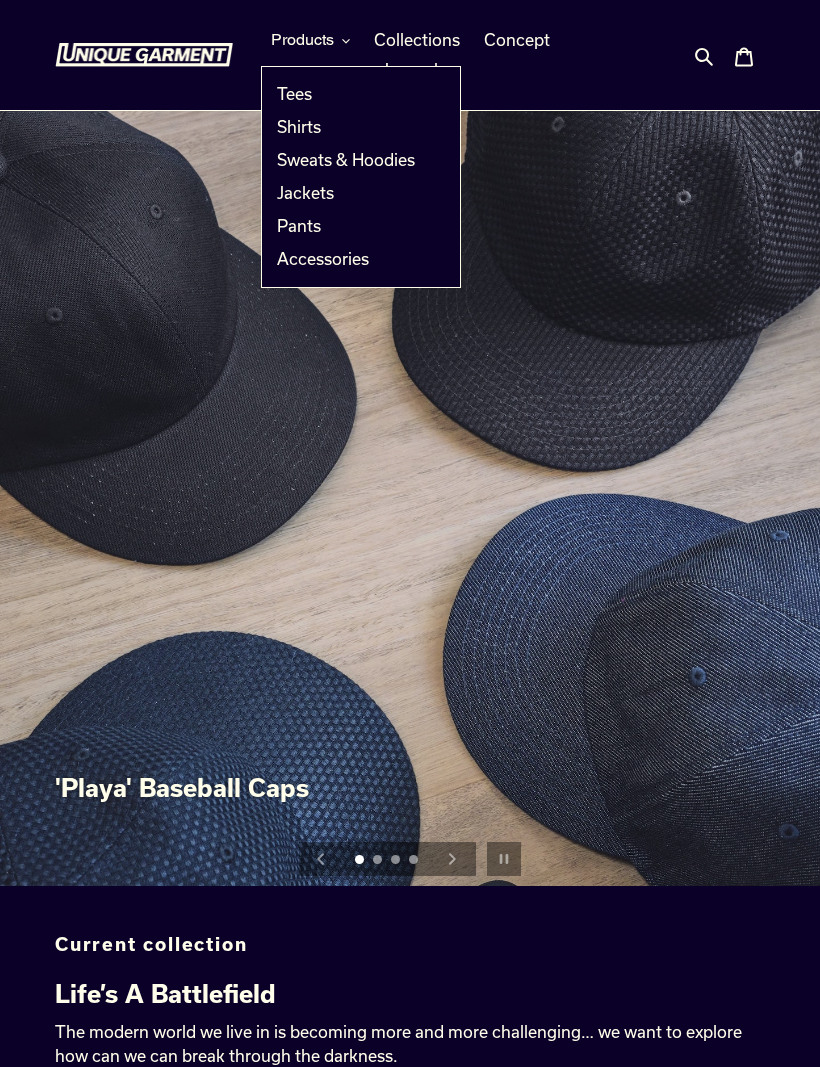 click on "Shirts" at bounding box center (299, 127) 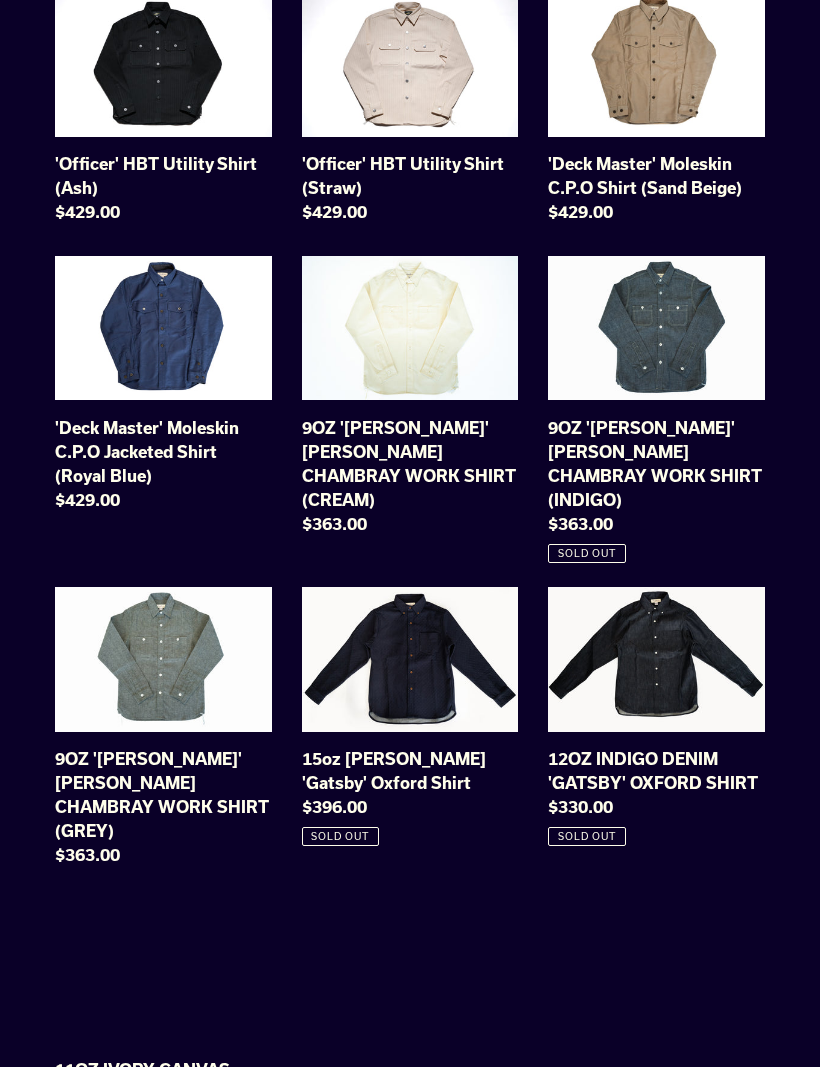 scroll, scrollTop: 271, scrollLeft: 0, axis: vertical 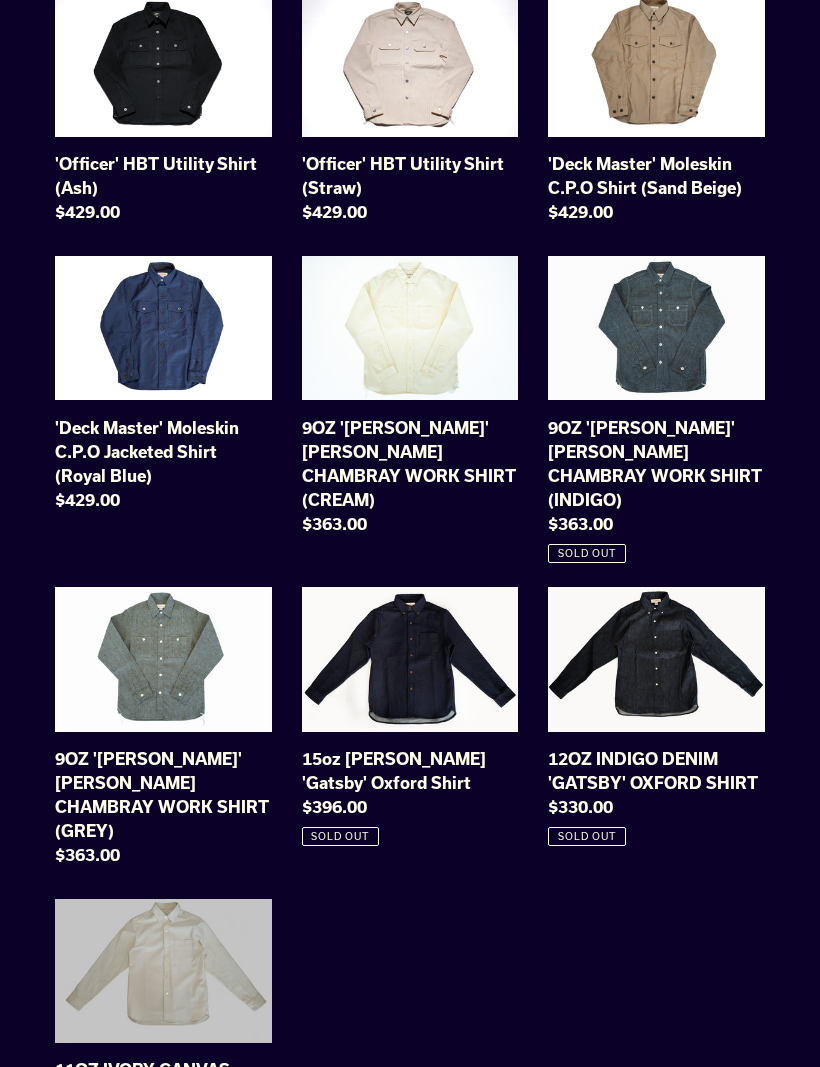 click on "9OZ 'STANLEY' SELVAGE CHAMBRAY WORK SHIRT (INDIGO)" at bounding box center [656, 410] 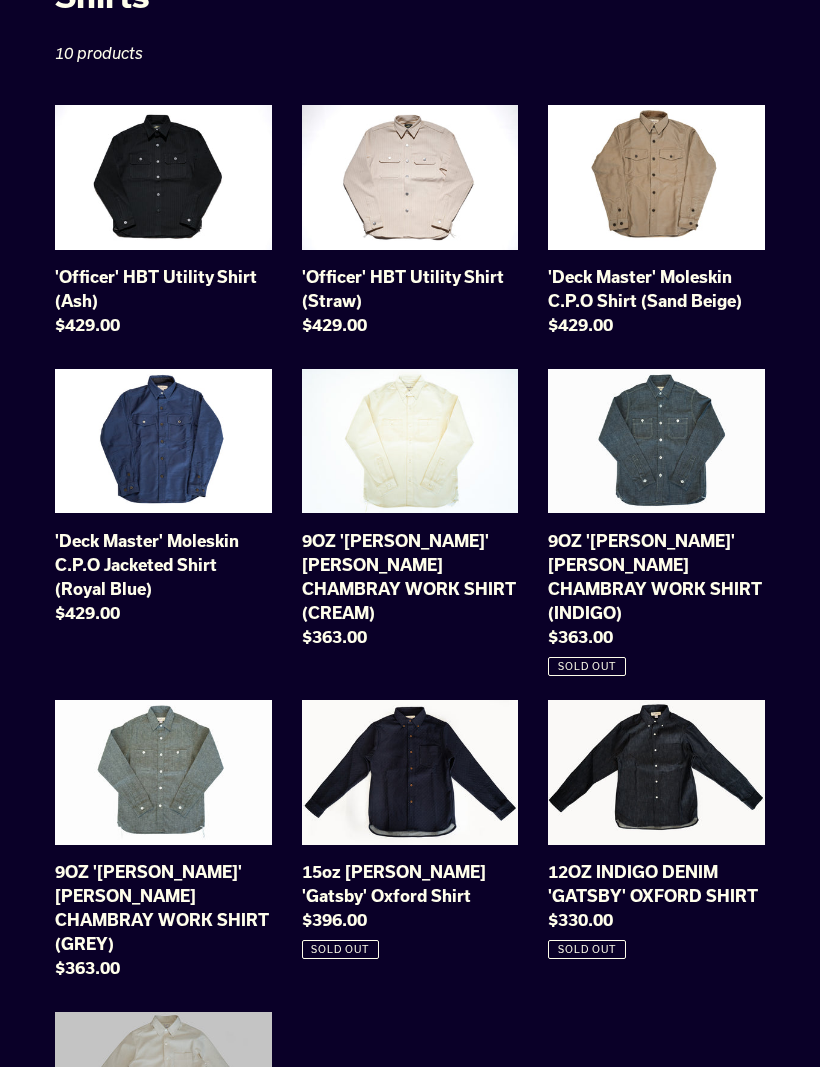 scroll, scrollTop: 160, scrollLeft: 0, axis: vertical 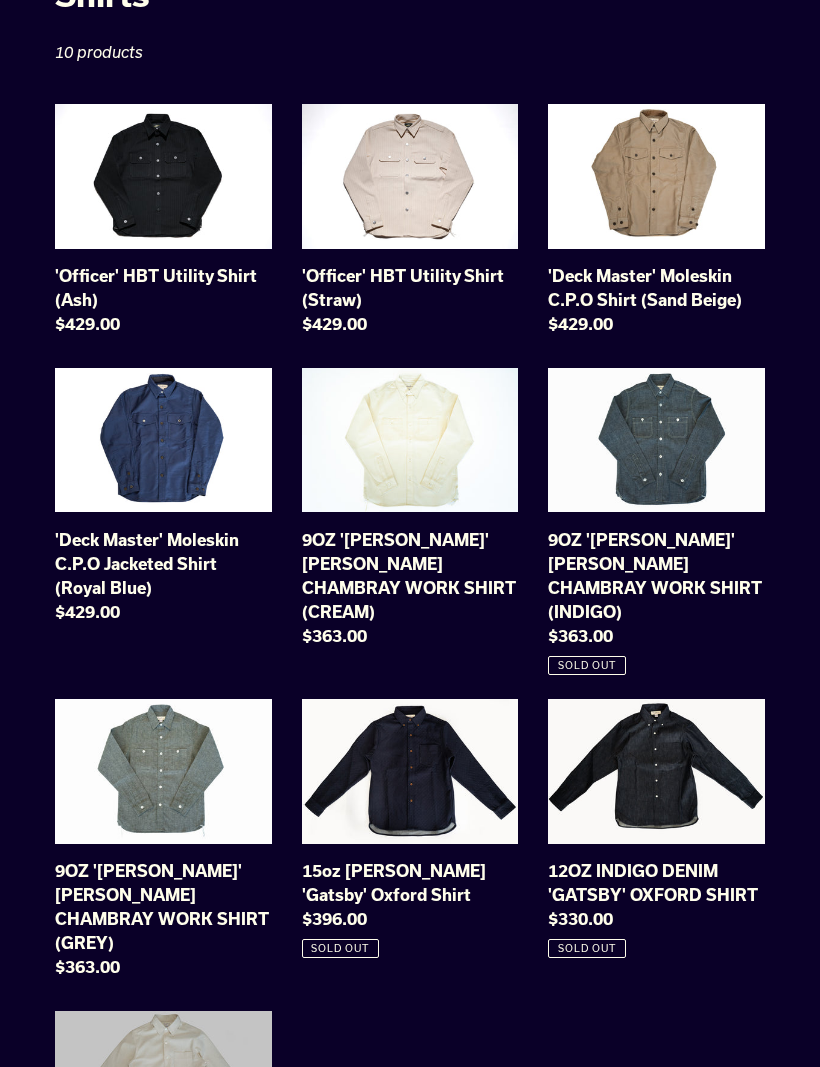 click on "9OZ 'STANLEY' SELVAGE CHAMBRAY WORK SHIRT (GREY)" at bounding box center (163, 843) 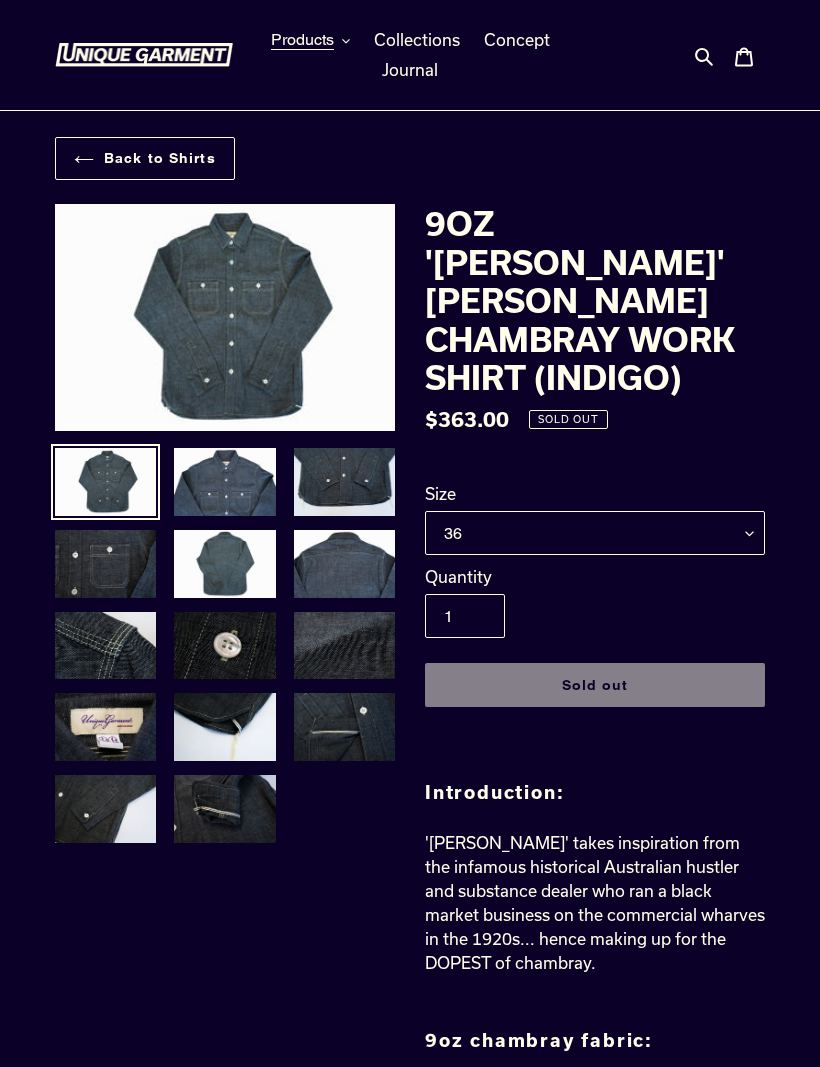 scroll, scrollTop: 0, scrollLeft: 0, axis: both 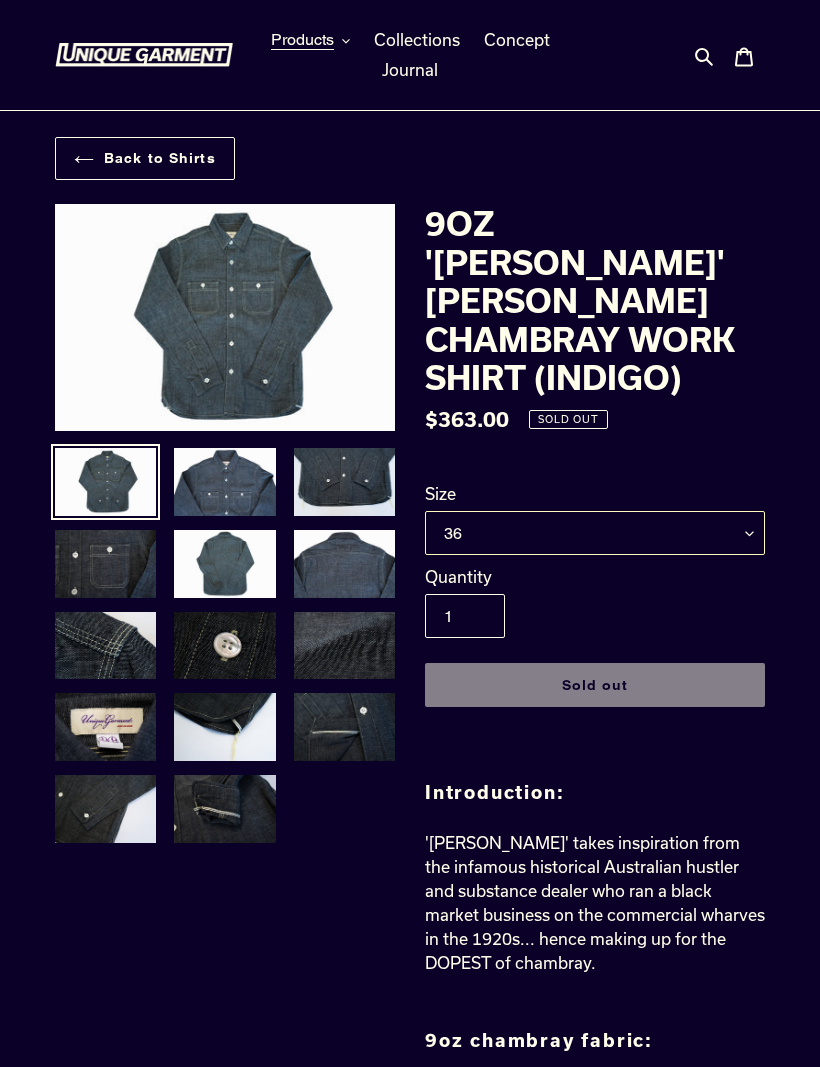 click on "36
38
40
42
44" at bounding box center [595, 533] 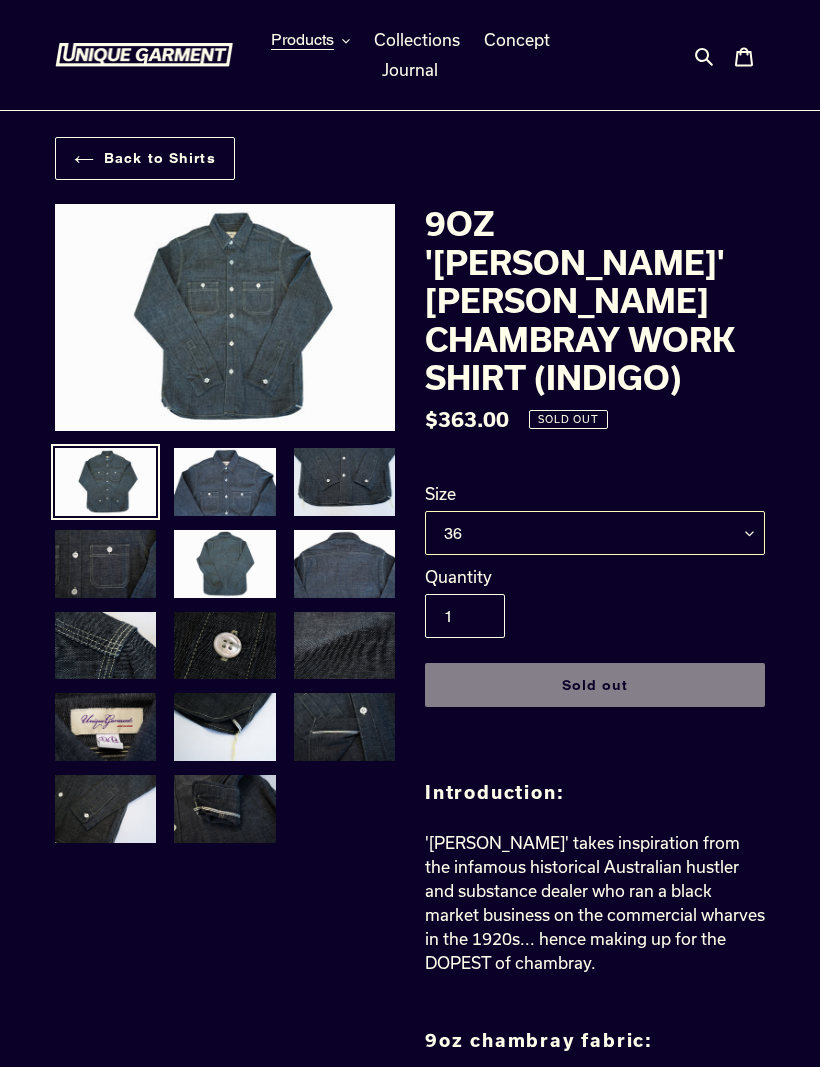 select on "40" 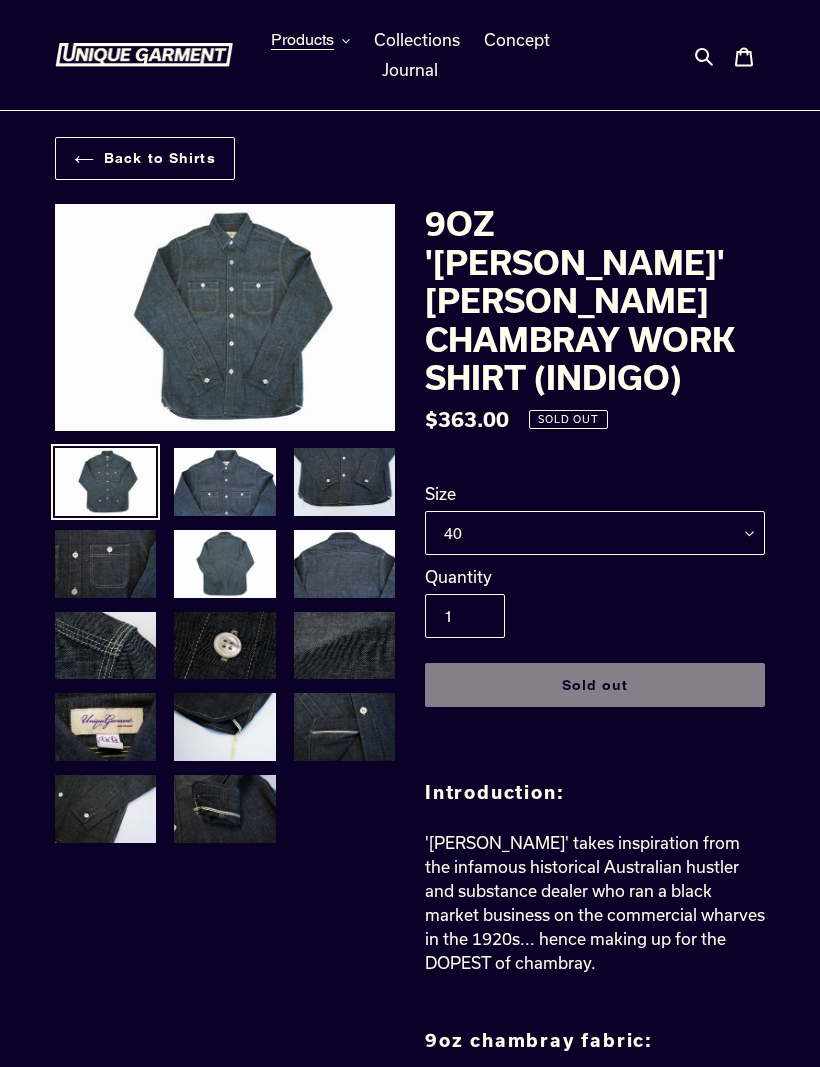 click at bounding box center (224, 482) 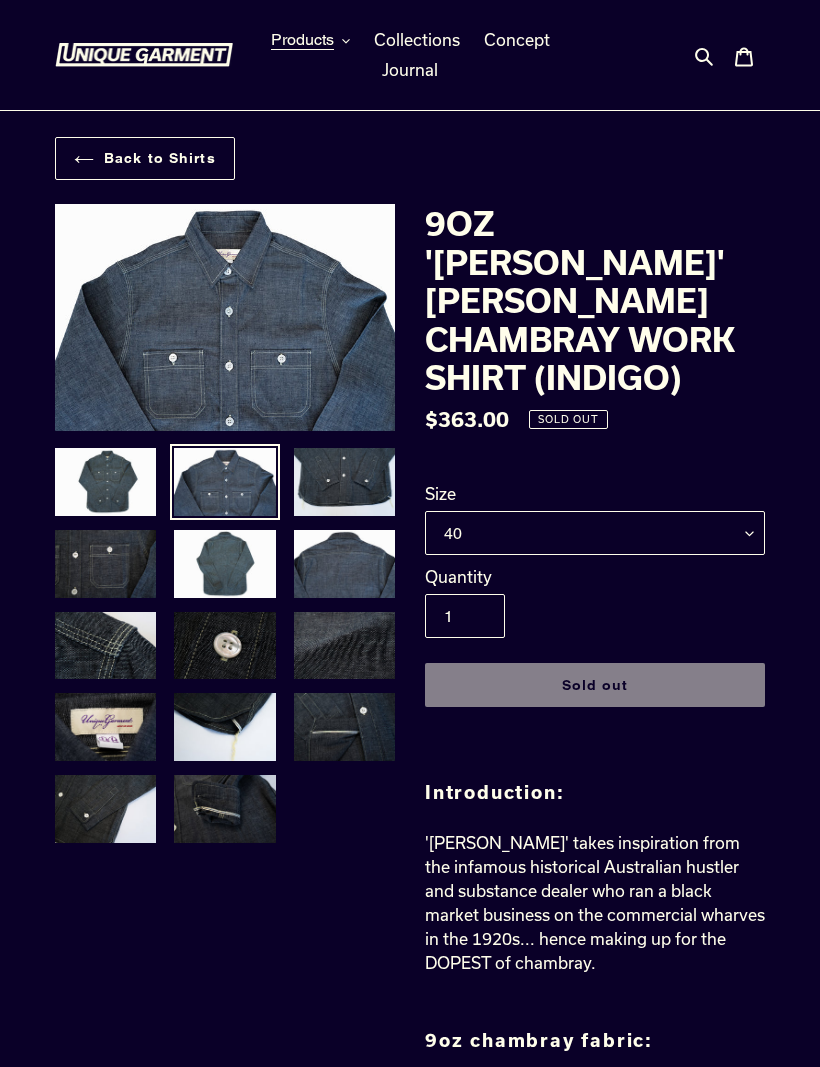 click at bounding box center [344, 482] 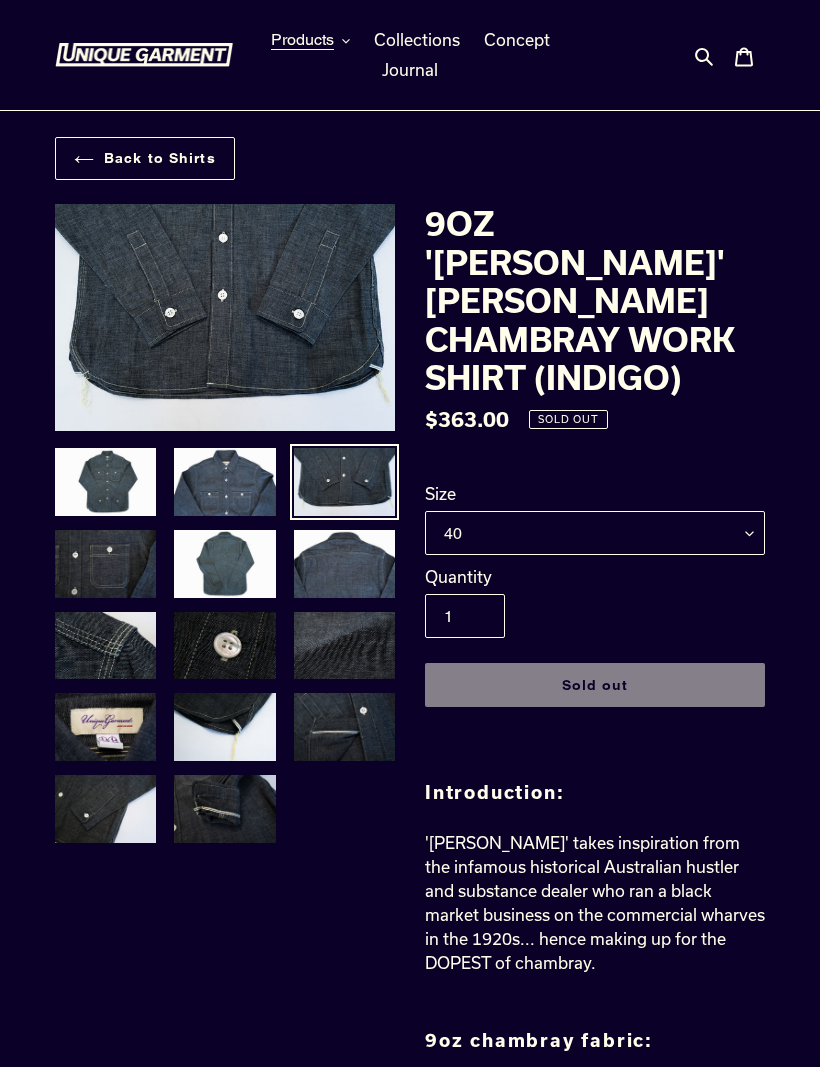 click at bounding box center [344, 564] 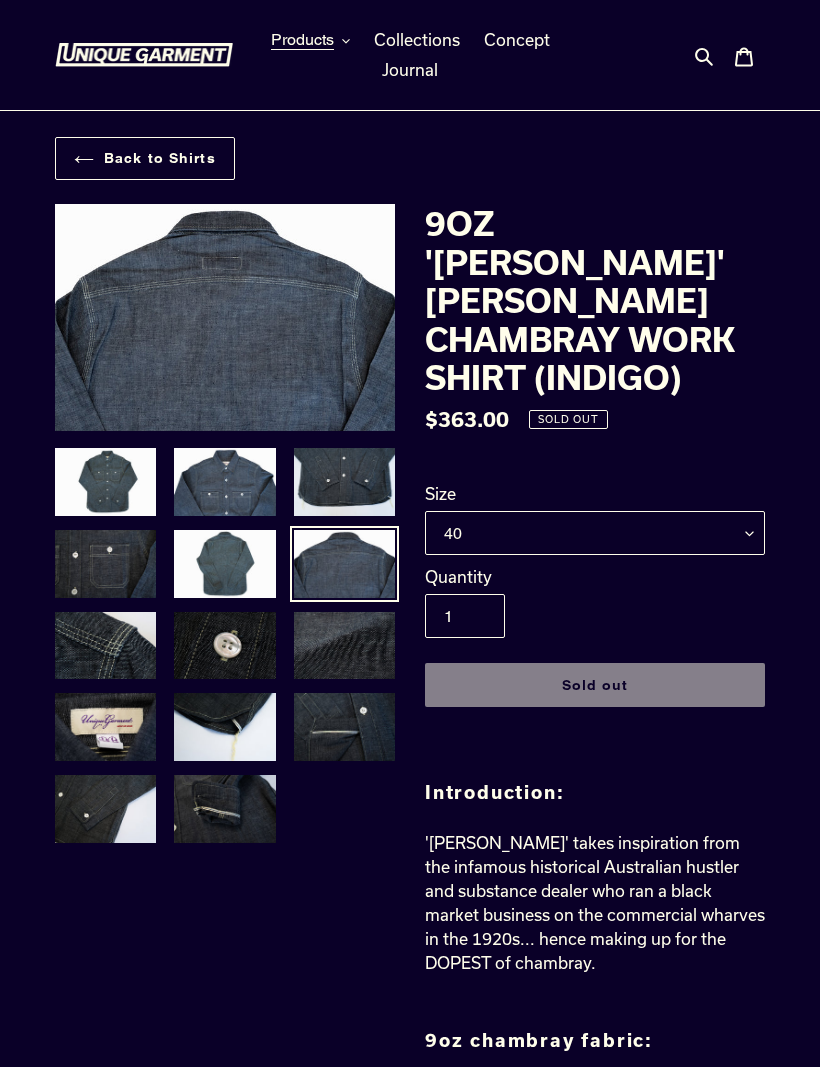 click at bounding box center [105, 564] 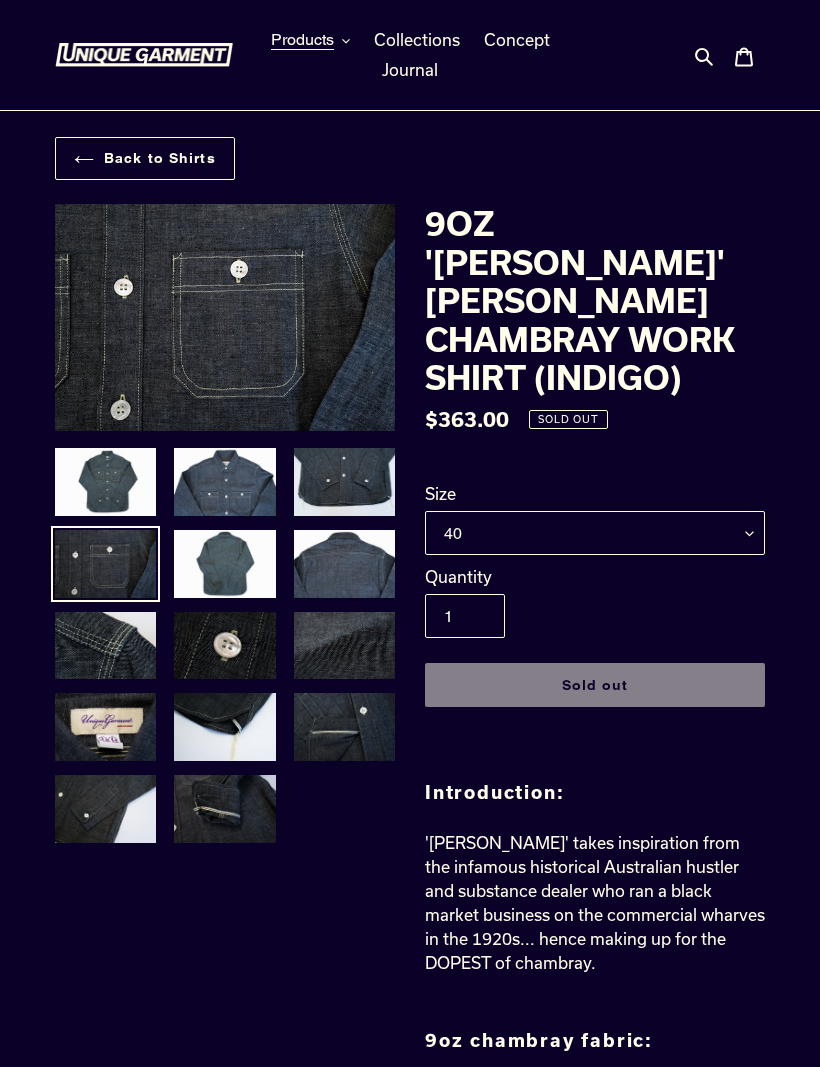 click at bounding box center [224, 646] 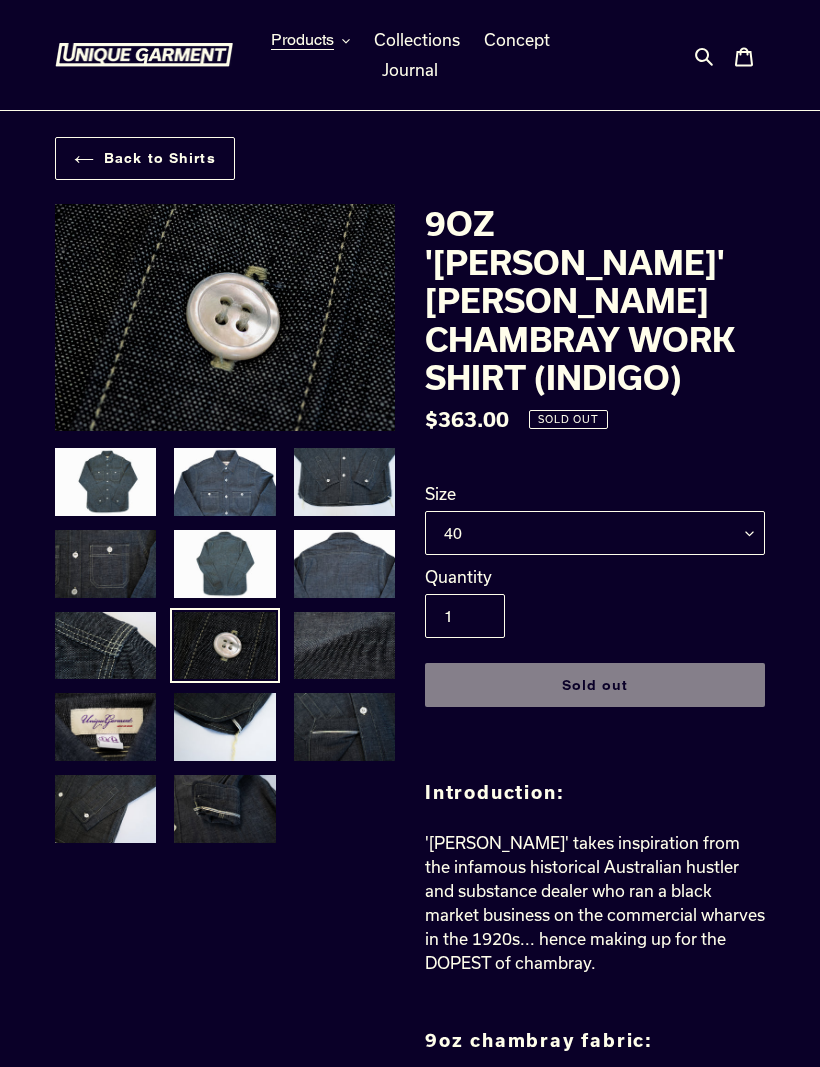 click at bounding box center [105, 646] 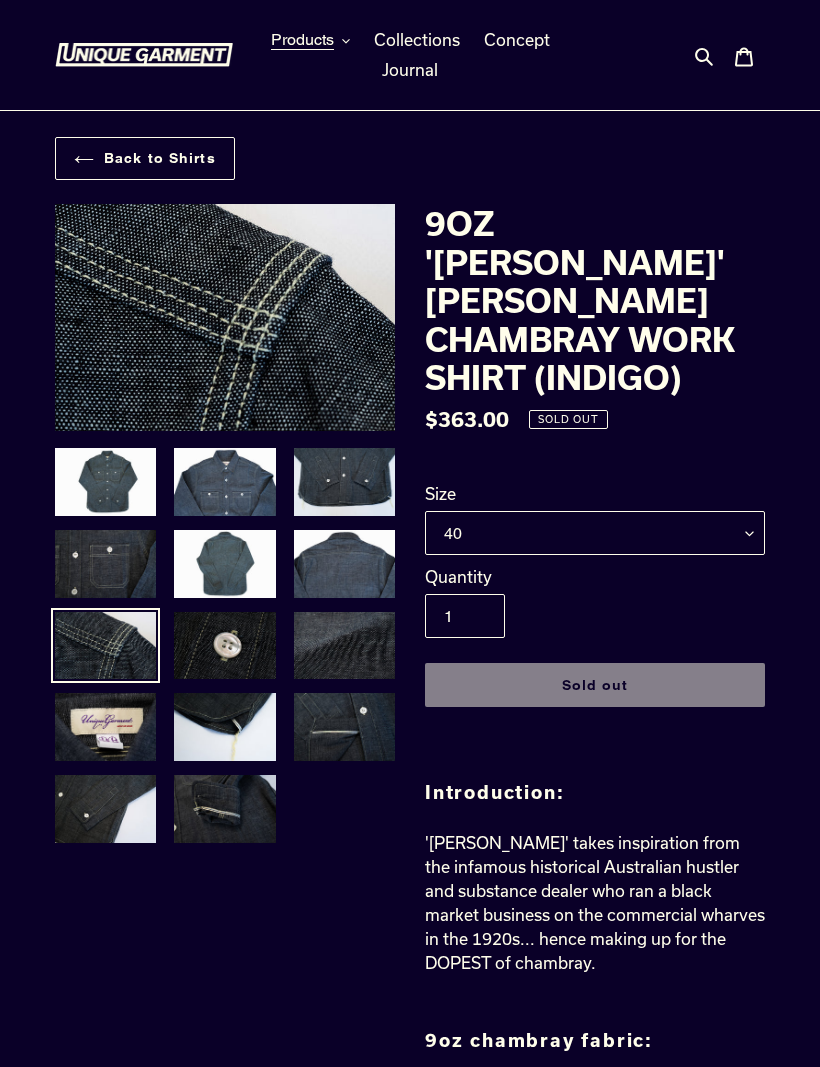click at bounding box center [344, 646] 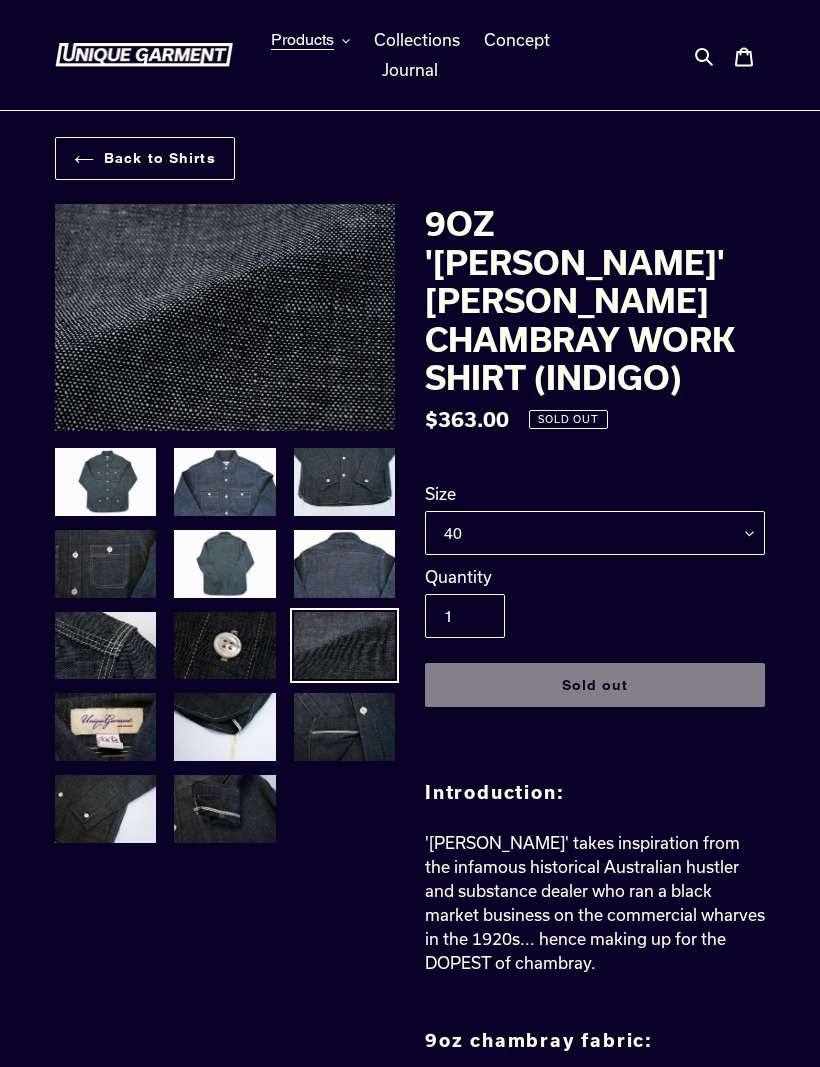 click at bounding box center (344, 727) 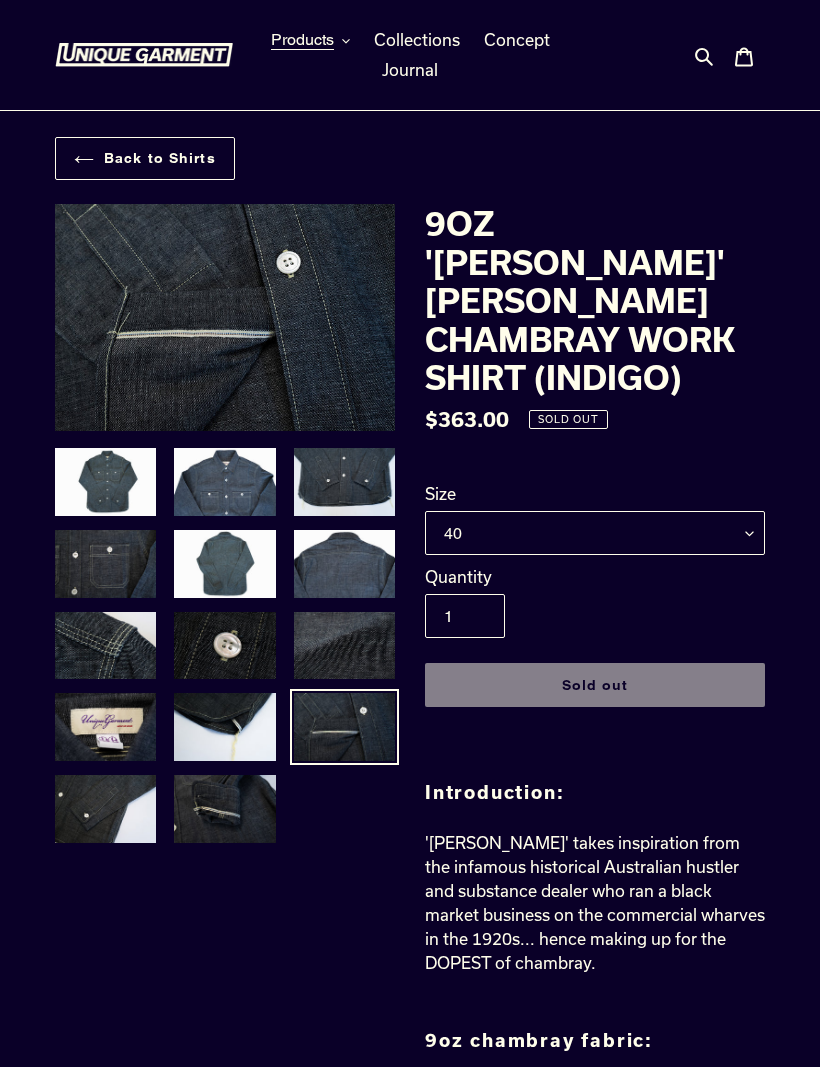click at bounding box center [224, 727] 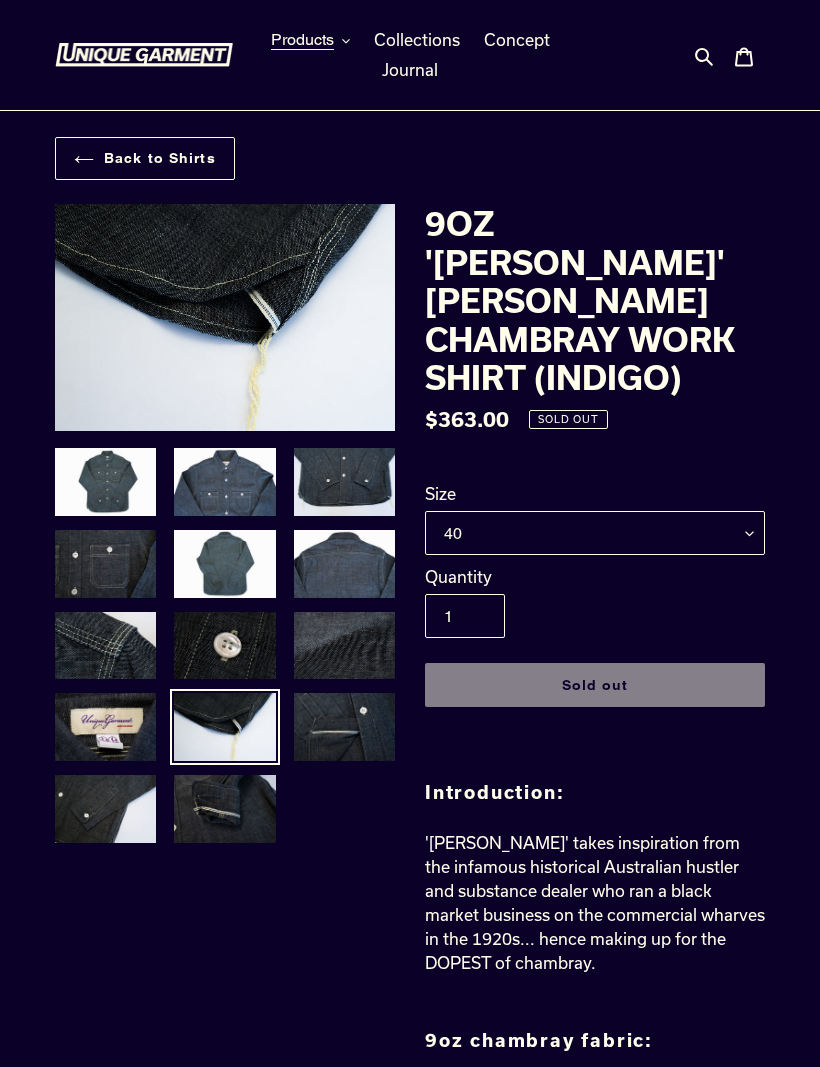 click at bounding box center (105, 727) 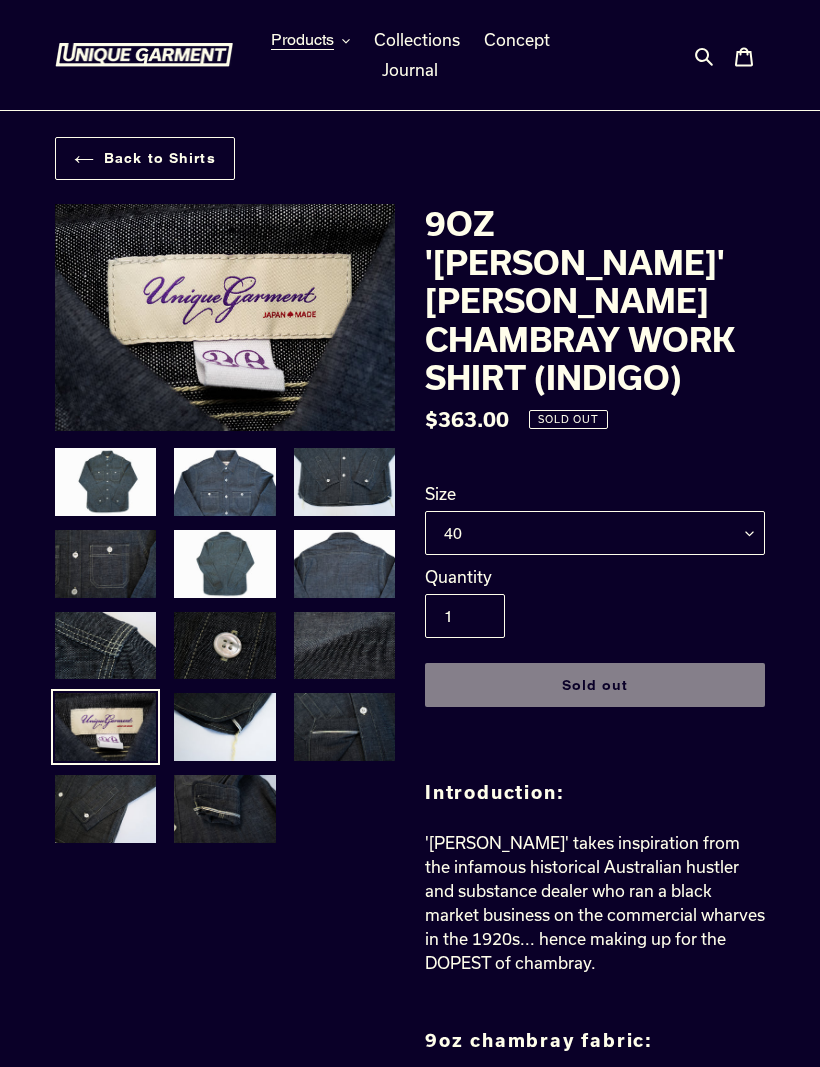 click at bounding box center (105, 809) 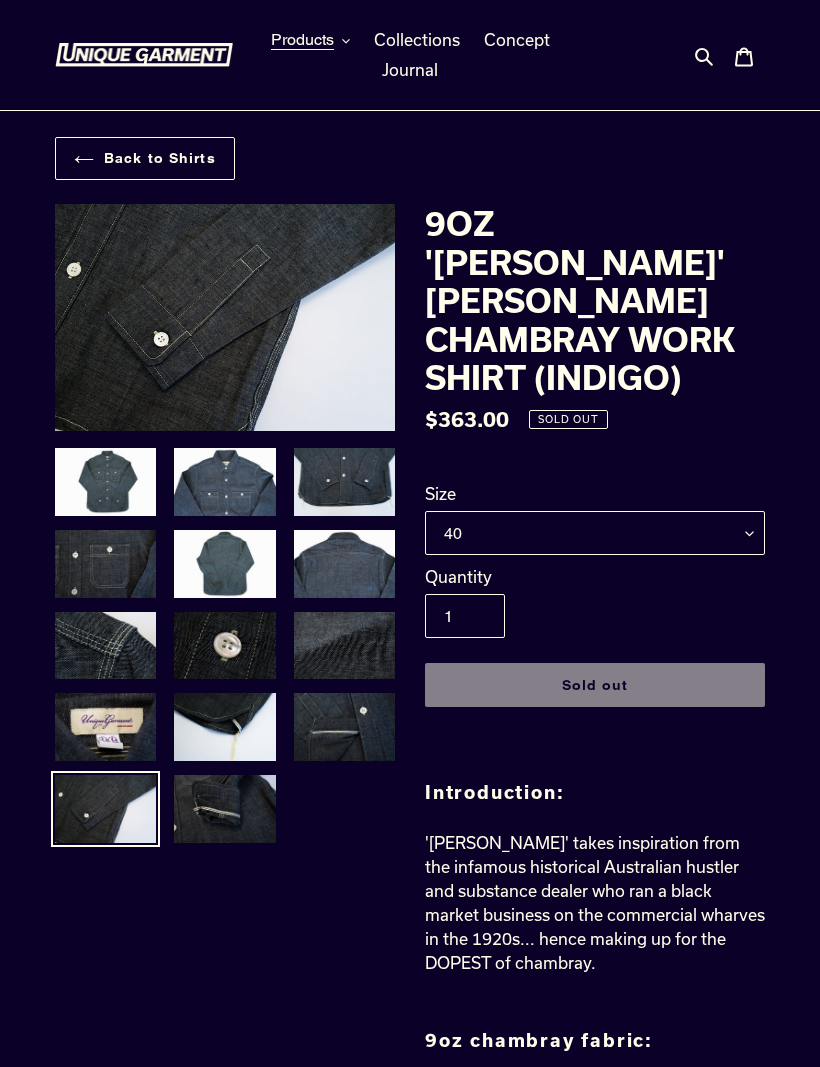 click at bounding box center (224, 809) 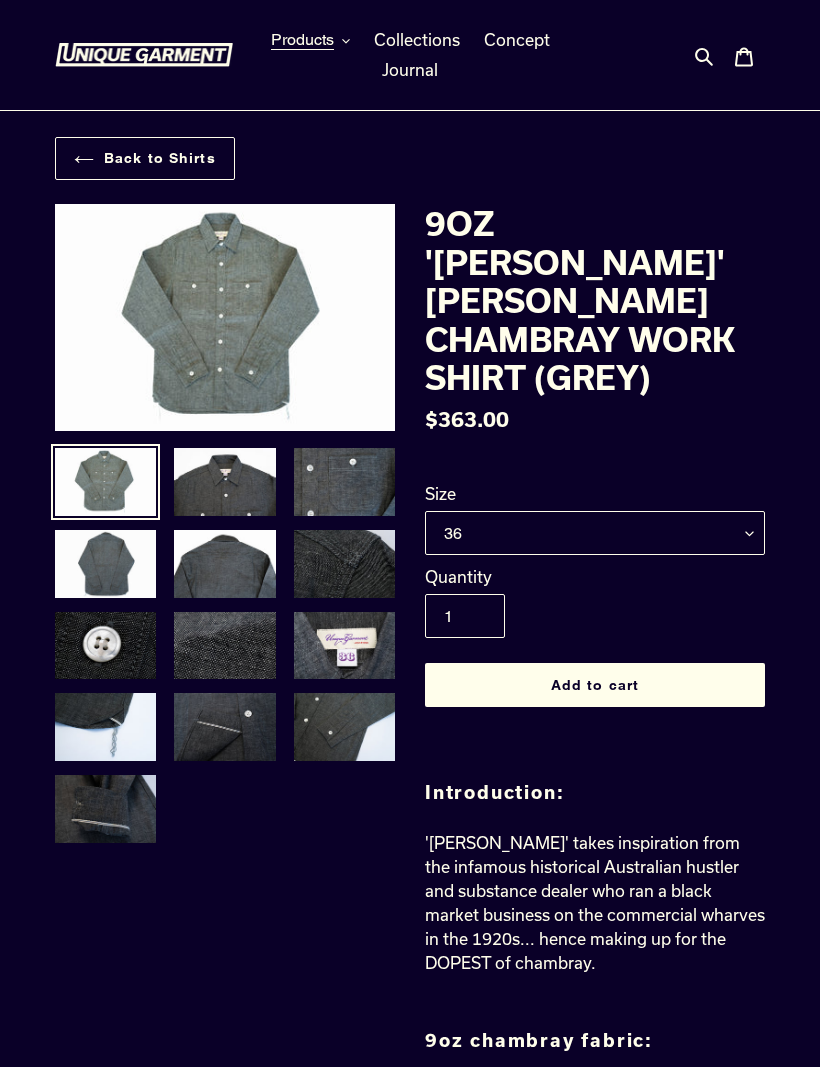 scroll, scrollTop: 0, scrollLeft: 0, axis: both 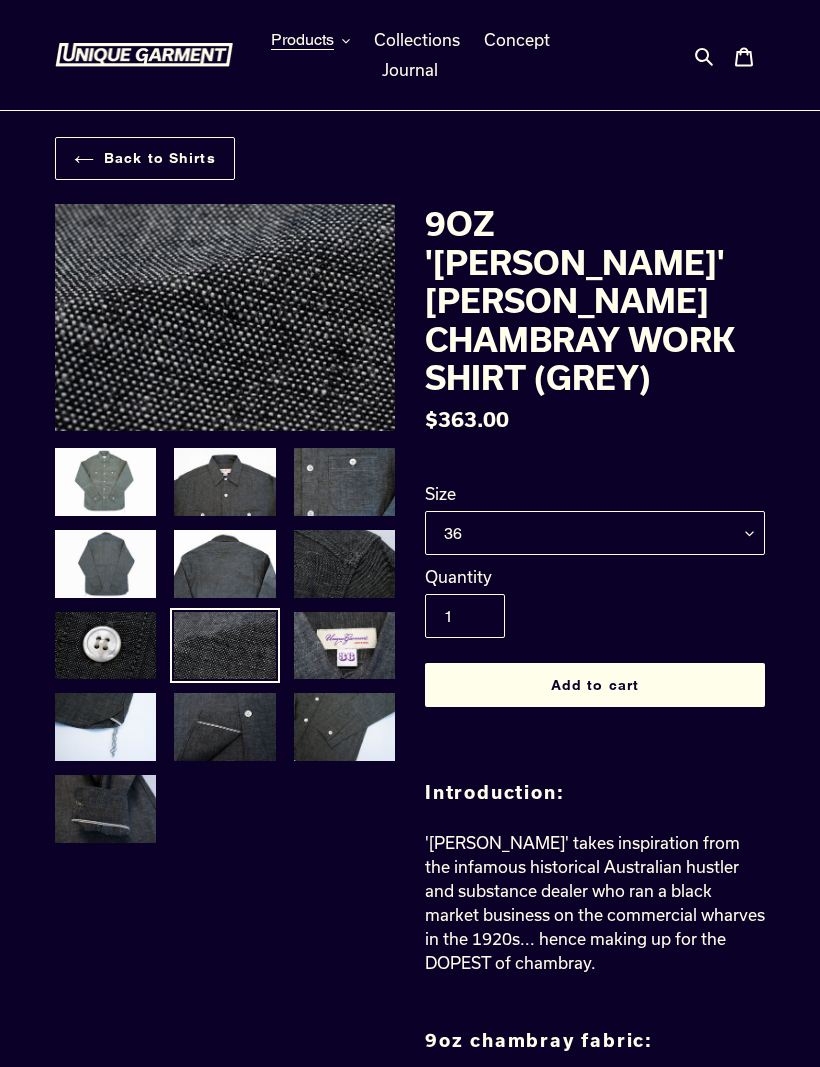 click at bounding box center (344, 727) 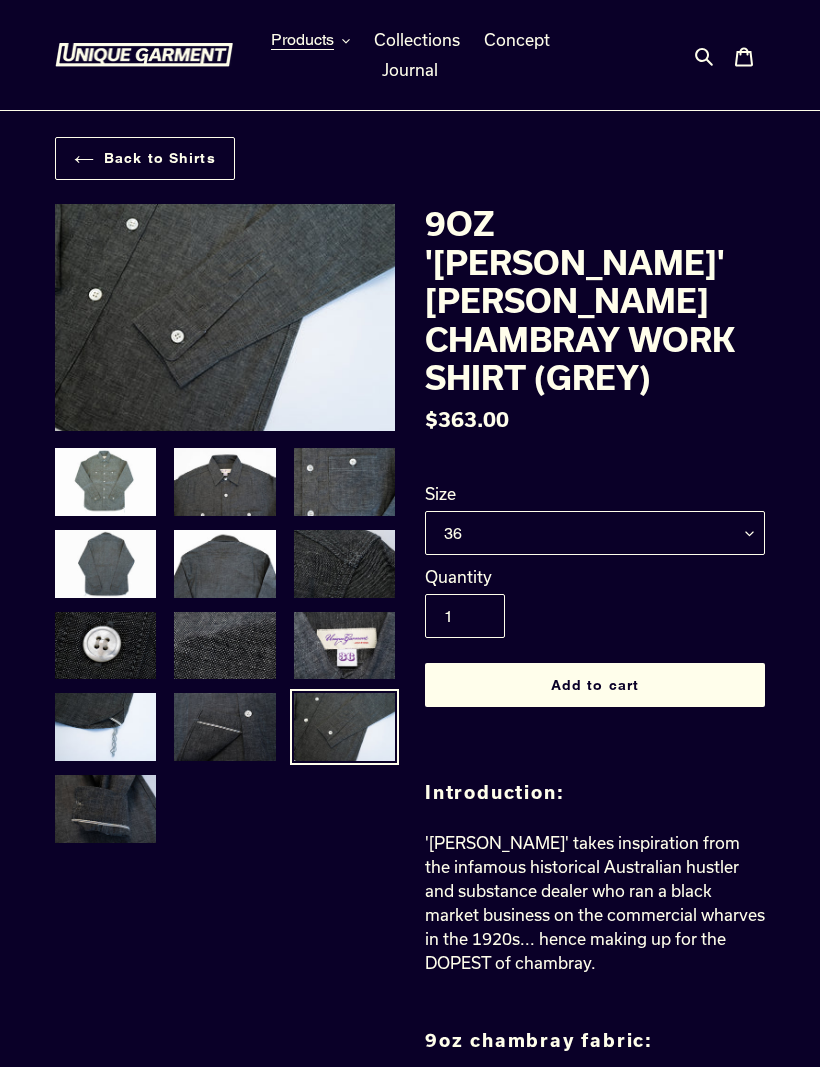 click at bounding box center (344, 564) 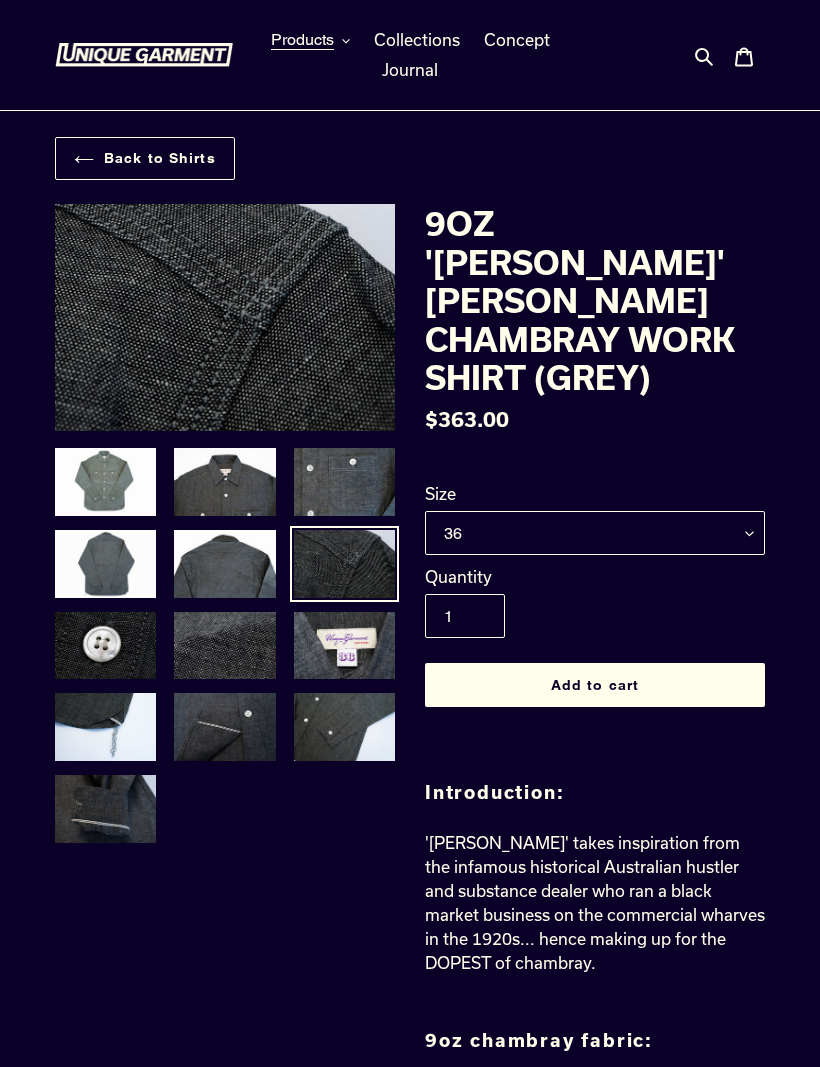 click at bounding box center [224, 727] 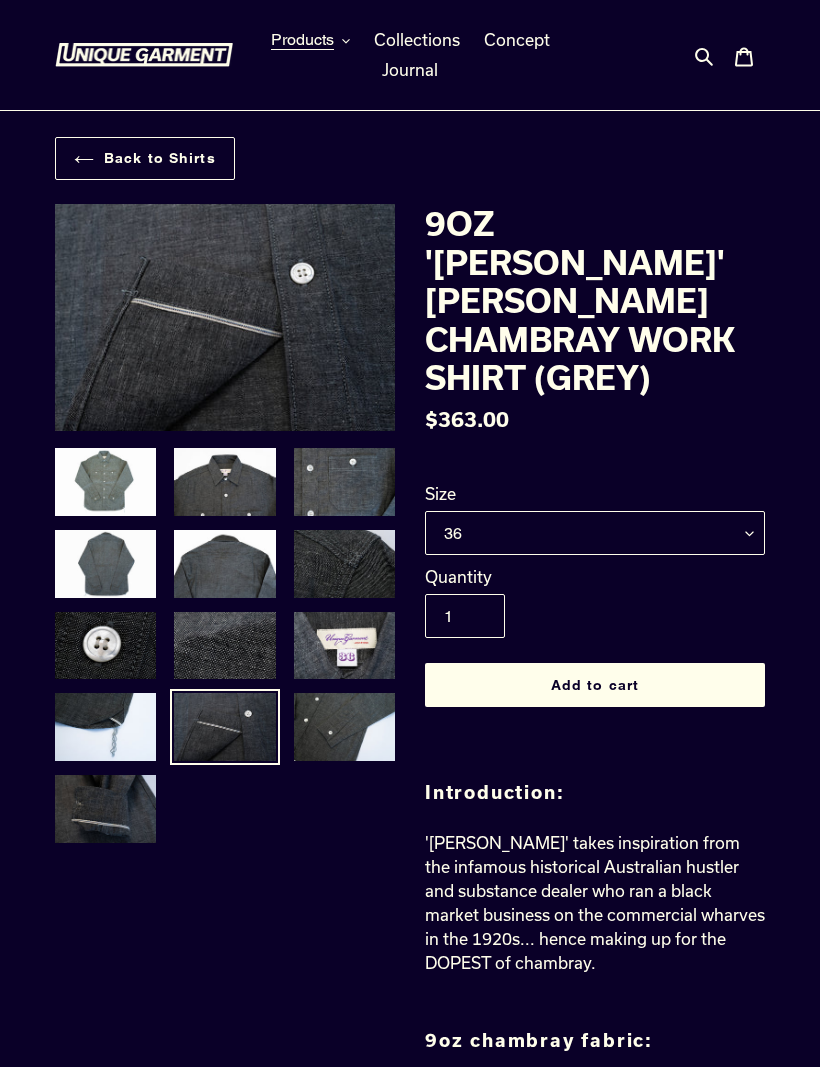 click at bounding box center (105, 809) 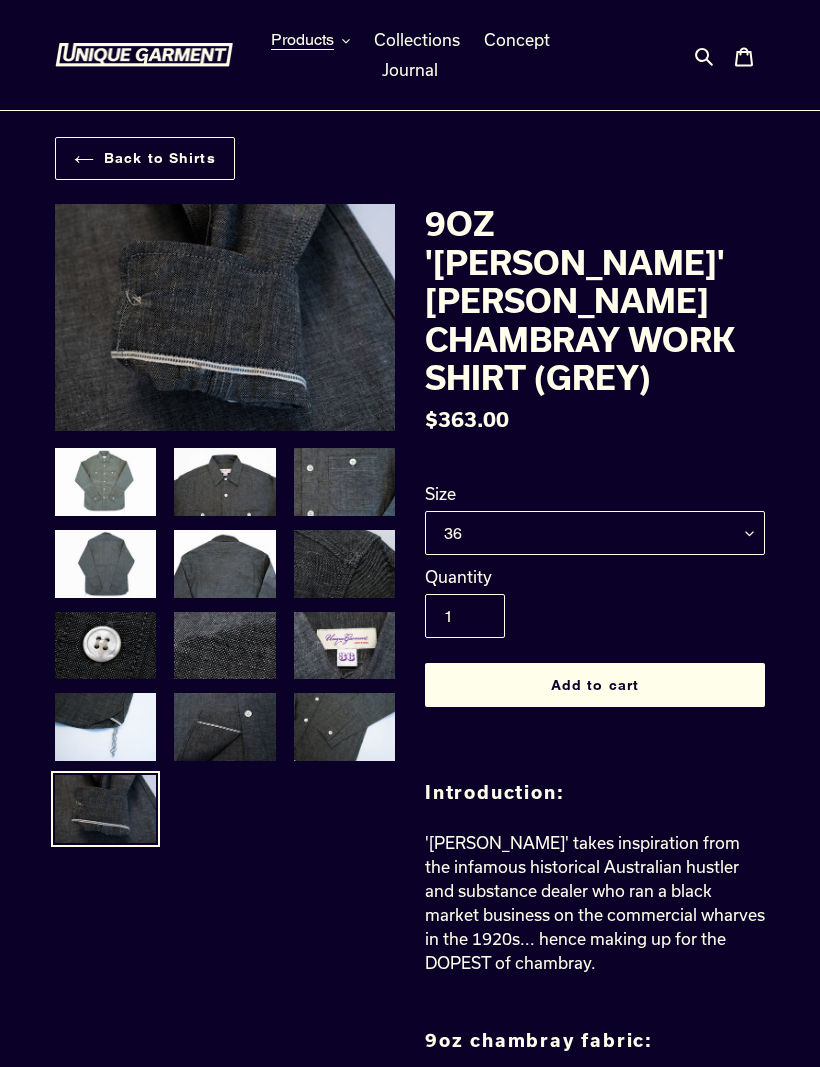 click at bounding box center (105, 646) 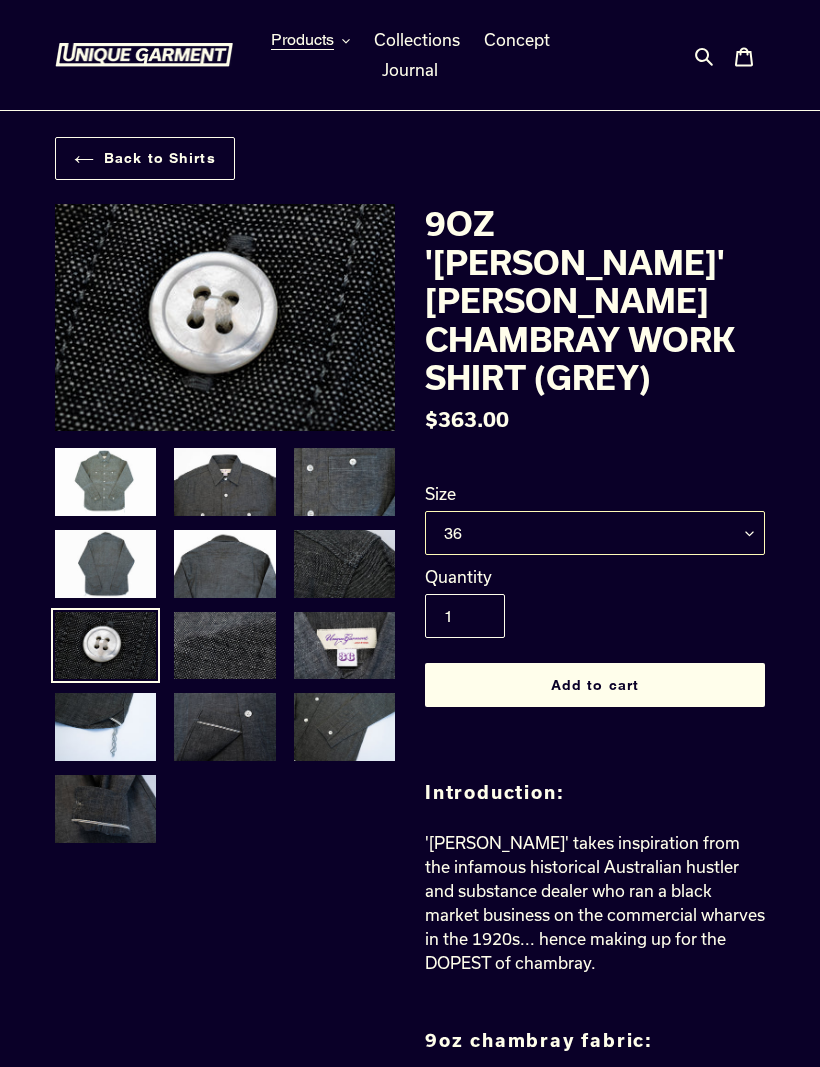 click on "36
38
40
42
44" at bounding box center [595, 533] 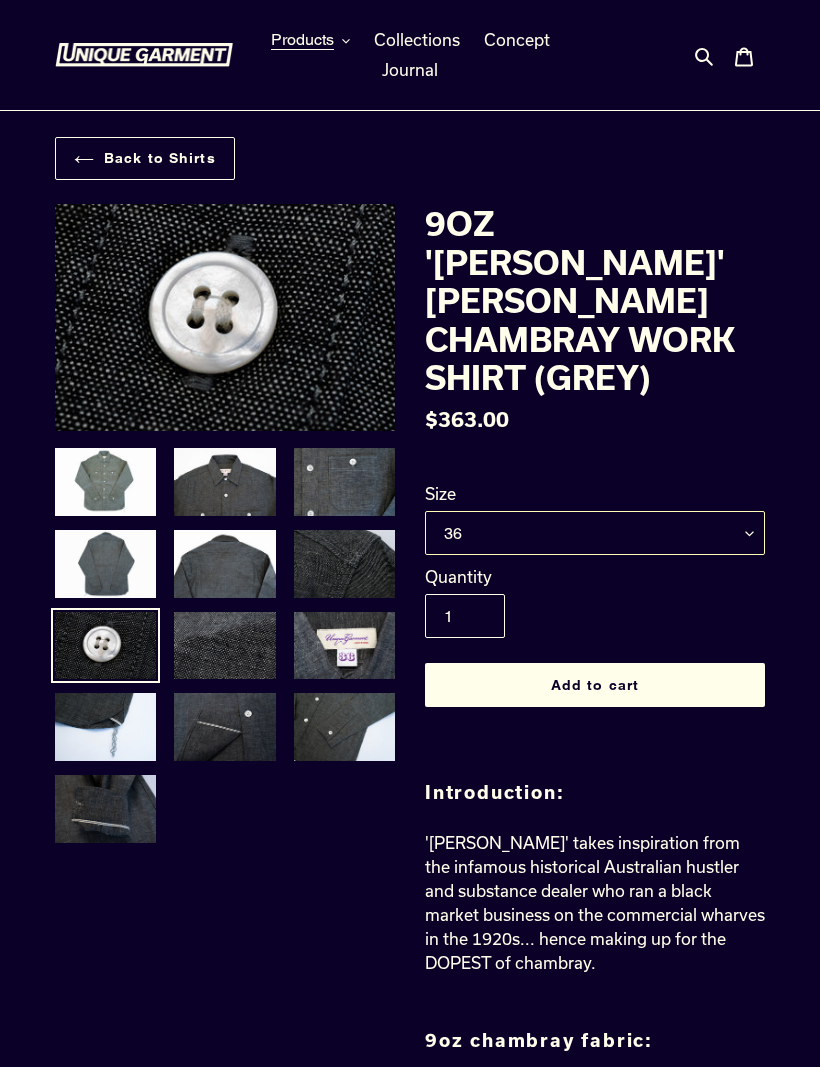 select on "40" 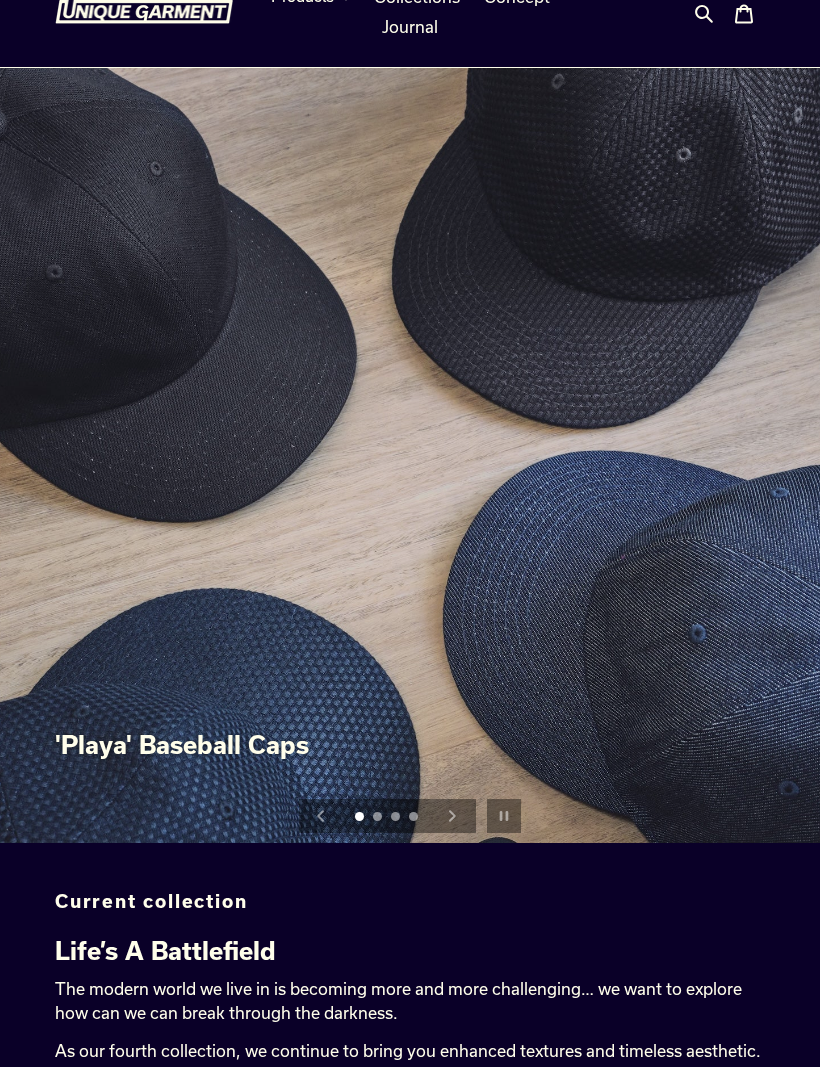 scroll, scrollTop: 44, scrollLeft: 0, axis: vertical 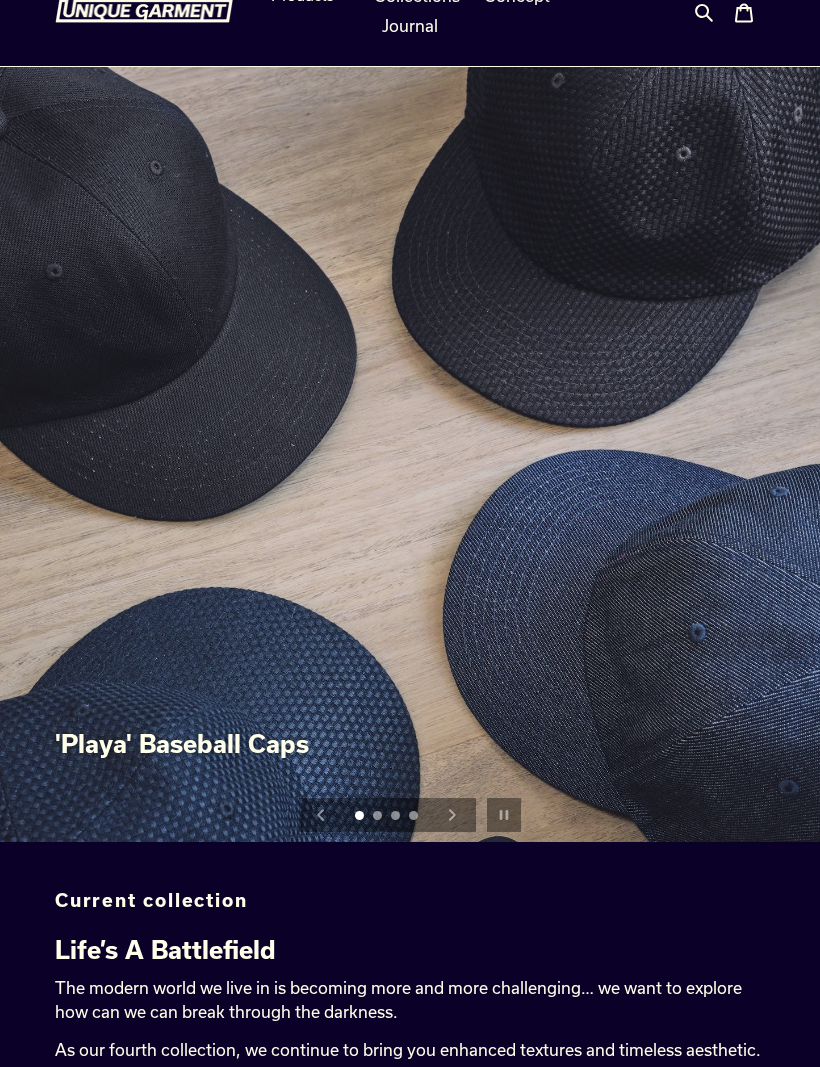 click at bounding box center (452, 815) 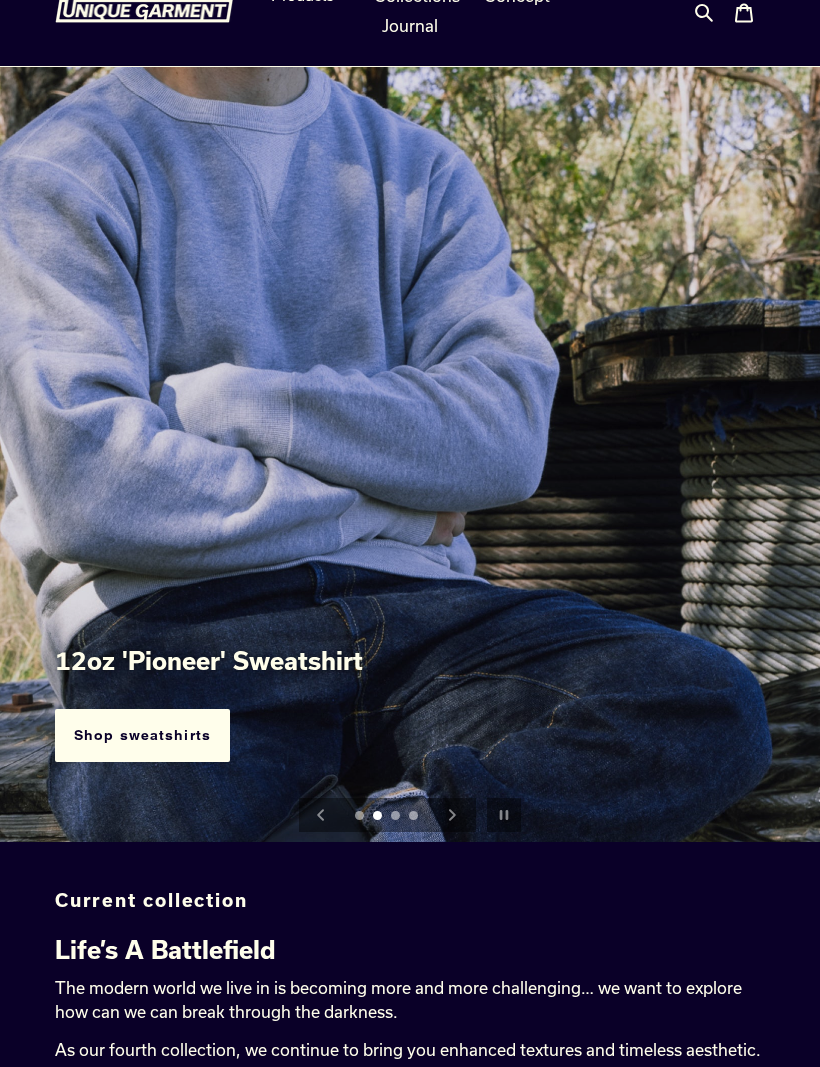 click at bounding box center [452, 815] 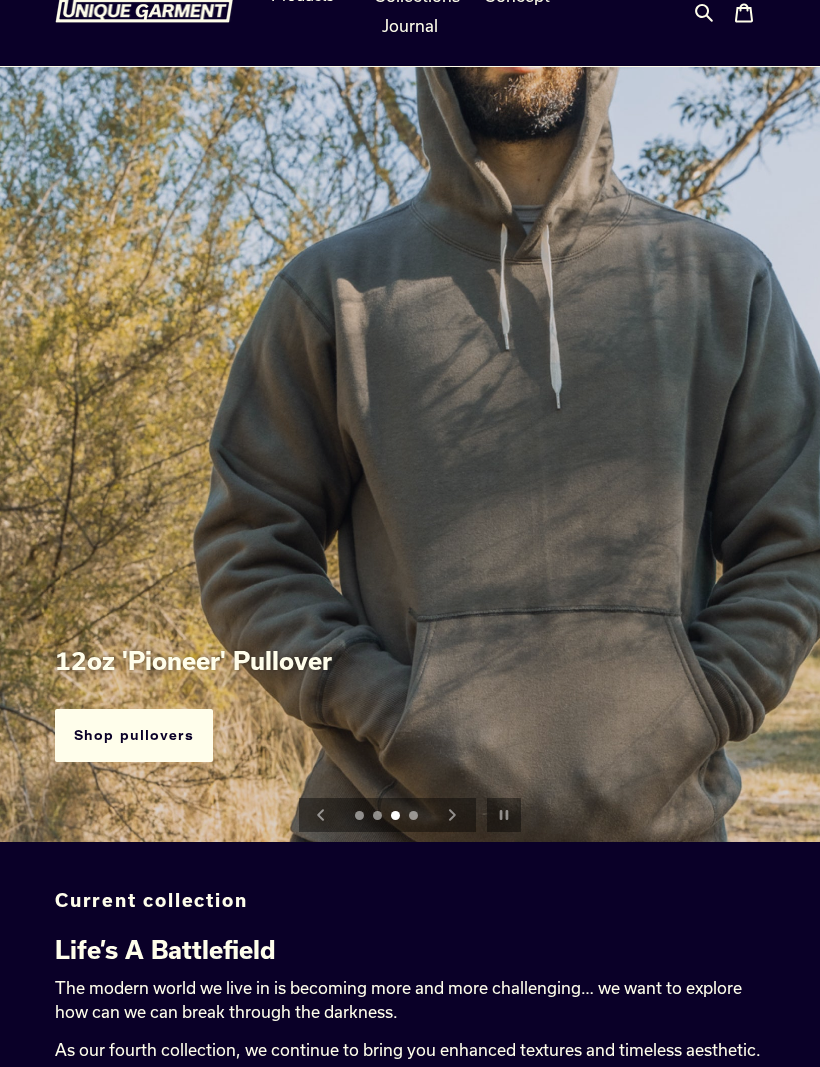 click at bounding box center (452, 815) 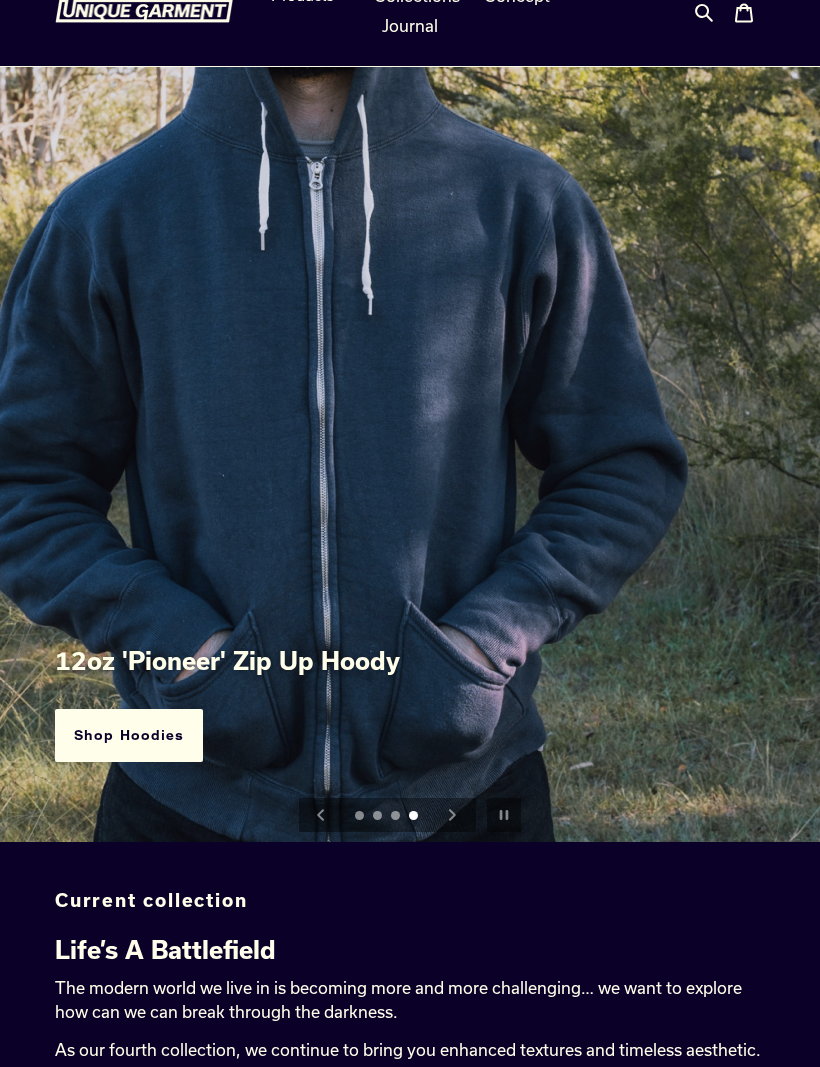 click at bounding box center (452, 815) 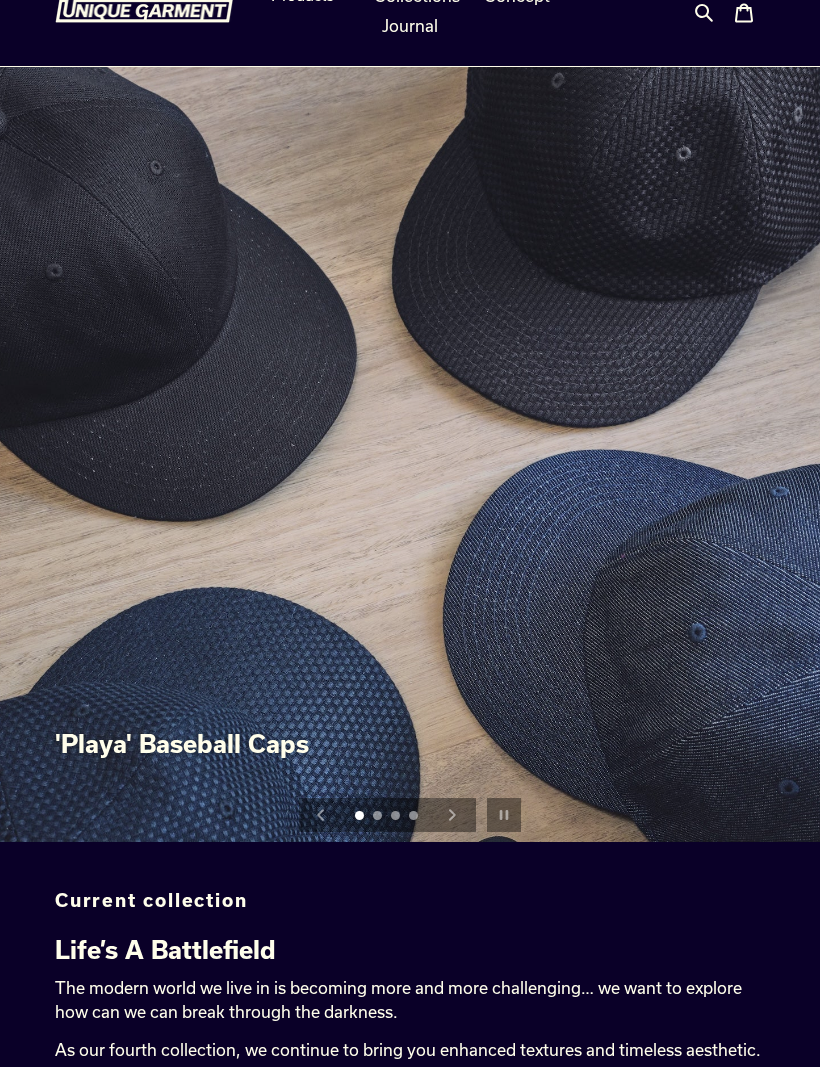 click on "Pause slideshow
Play slideshow" at bounding box center [504, 815] 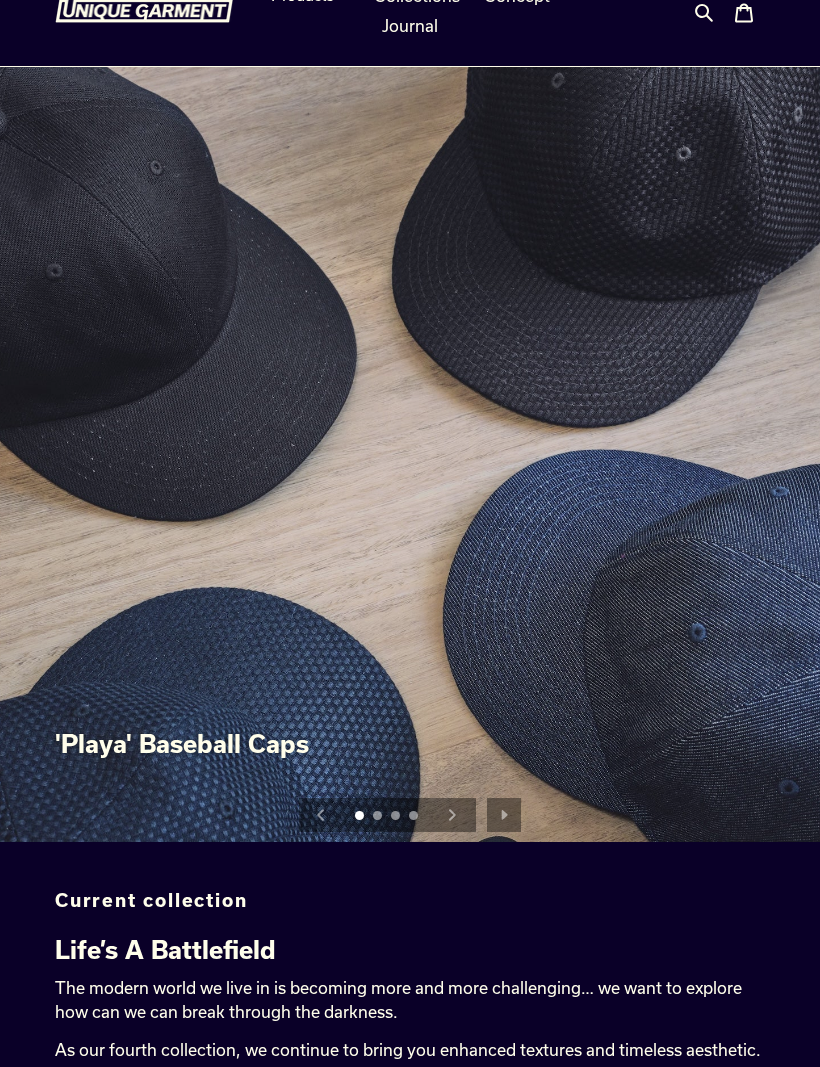 click at bounding box center (410, 454) 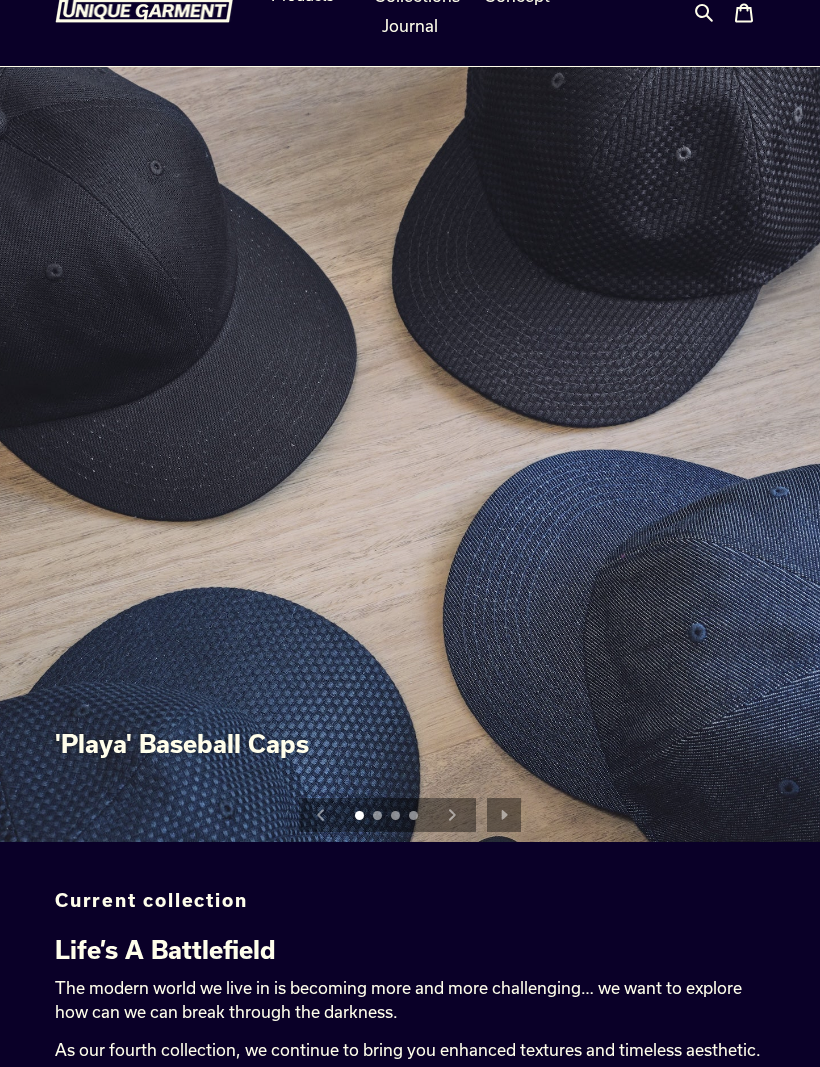 scroll, scrollTop: 0, scrollLeft: 0, axis: both 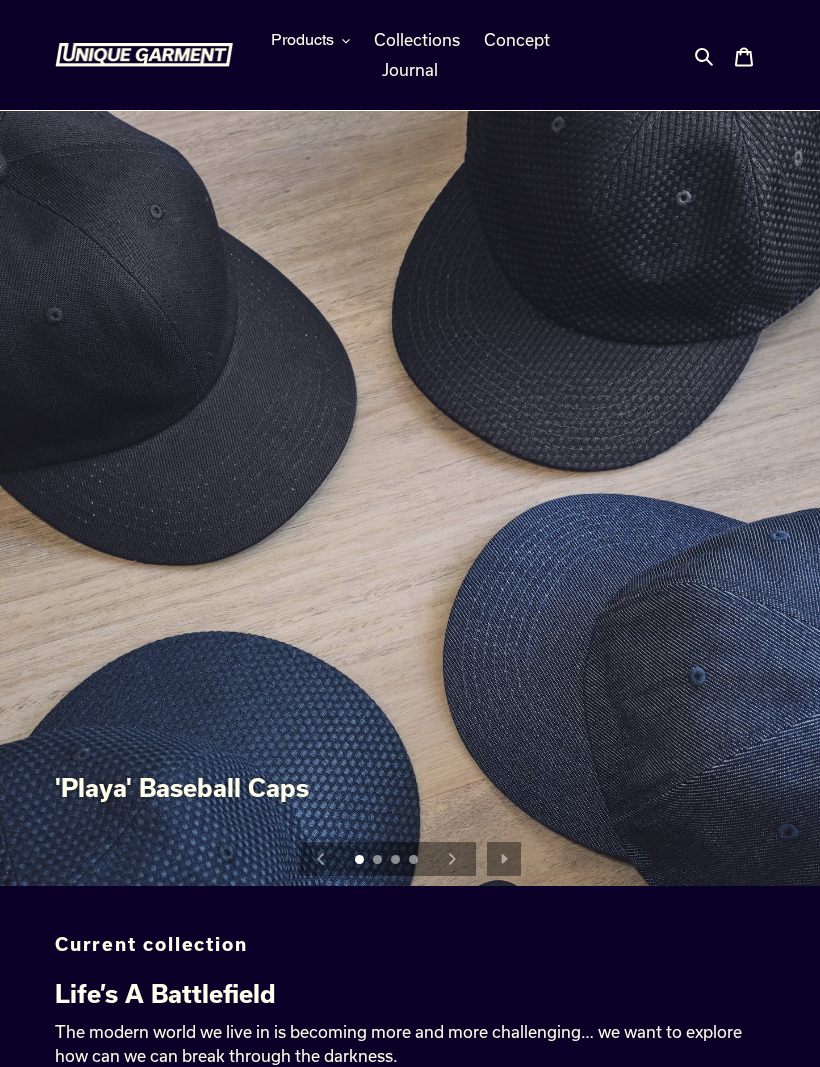 click at bounding box center (410, 498) 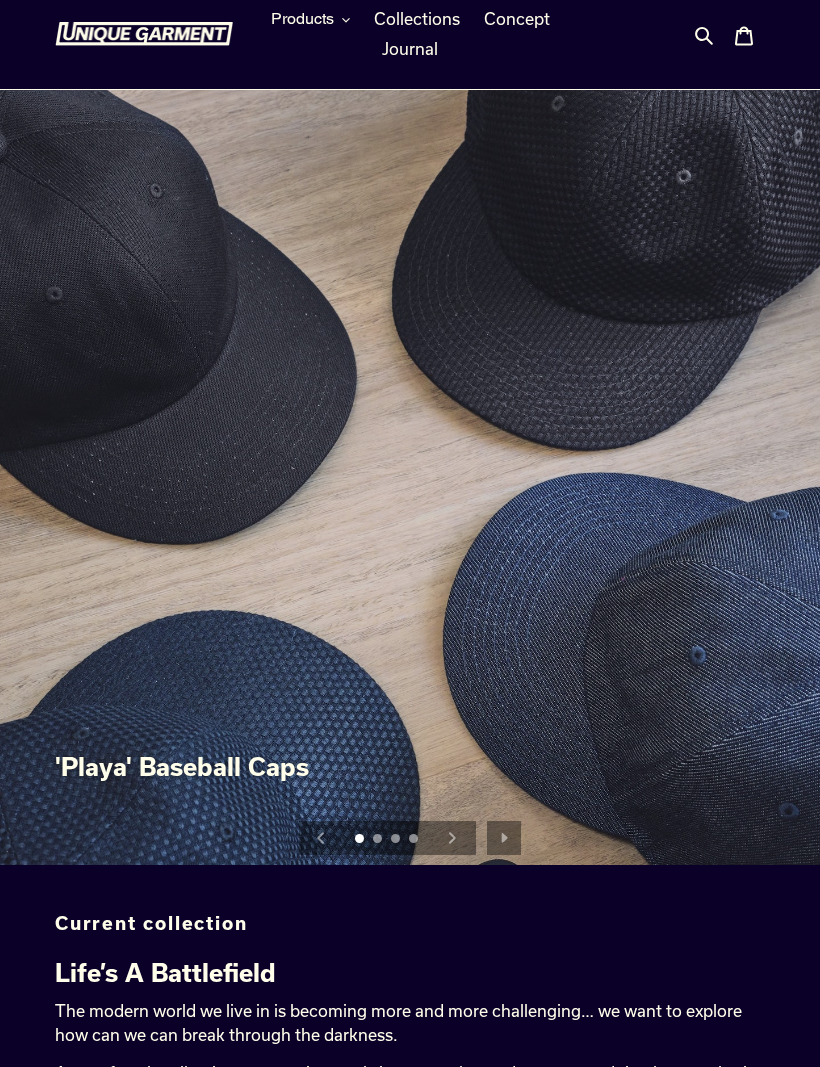 scroll, scrollTop: 0, scrollLeft: 0, axis: both 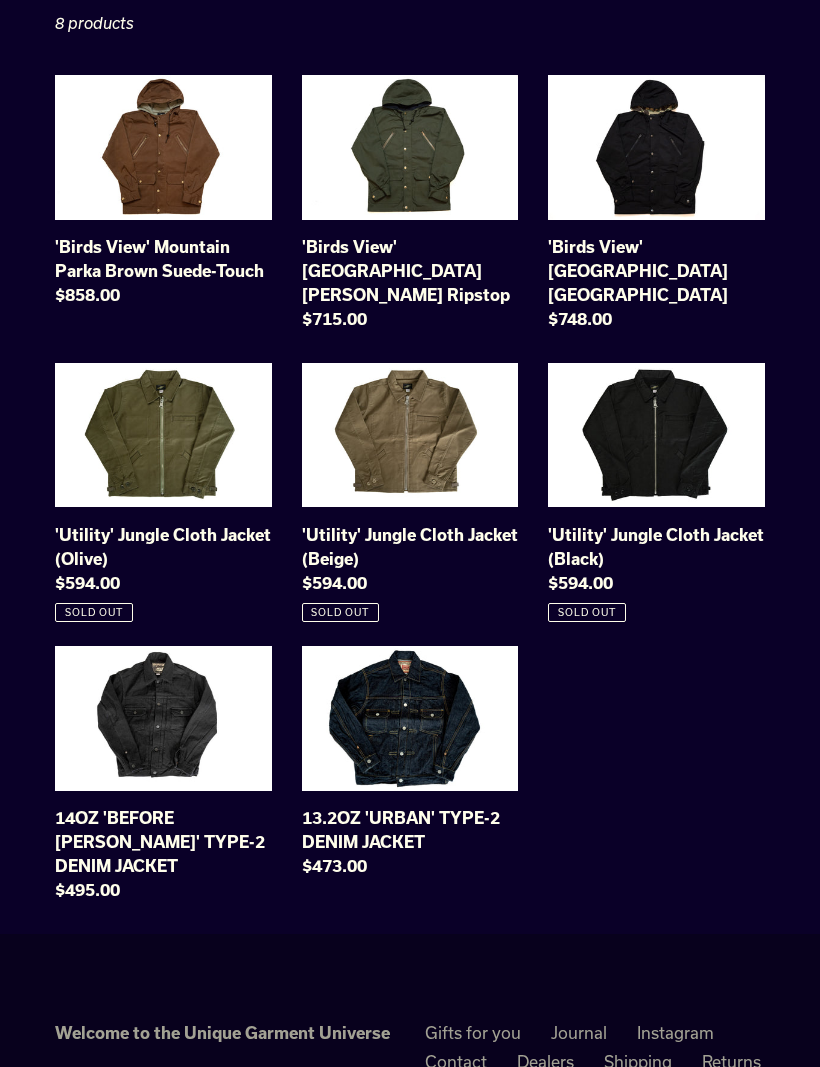 click on "13.2OZ 'URBAN' TYPE-2 DENIM JACKET" at bounding box center (410, 767) 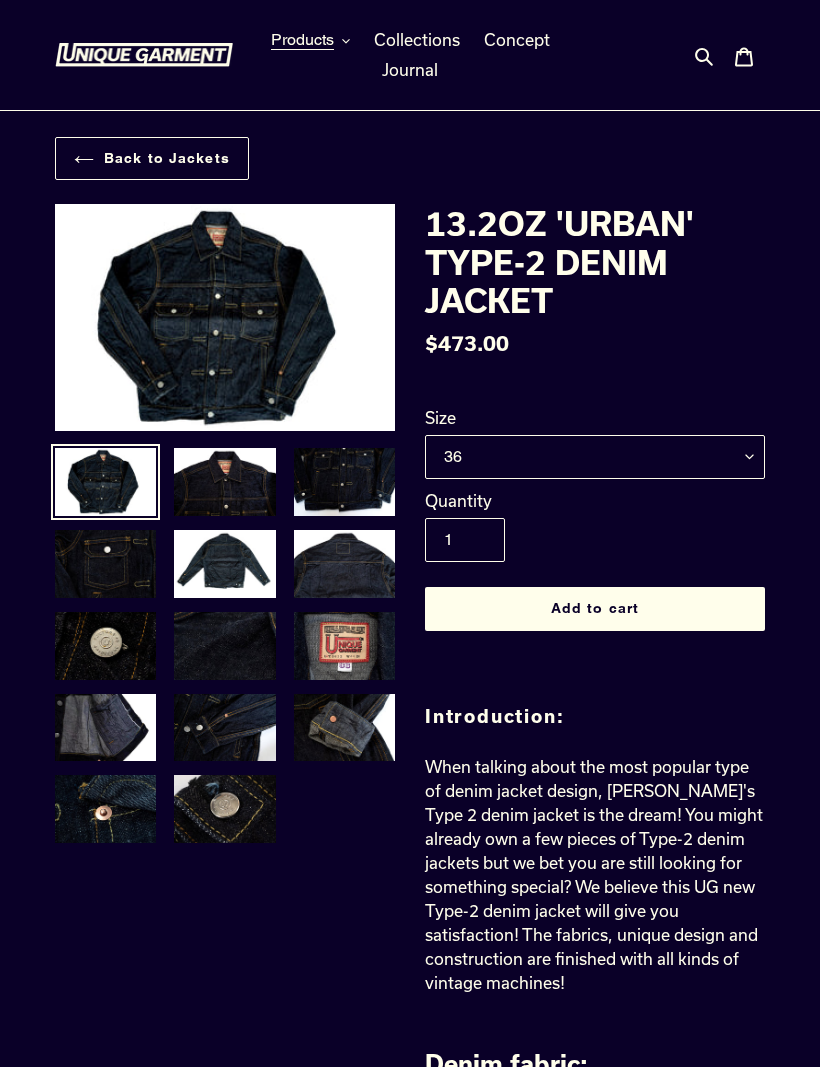 scroll, scrollTop: 0, scrollLeft: 0, axis: both 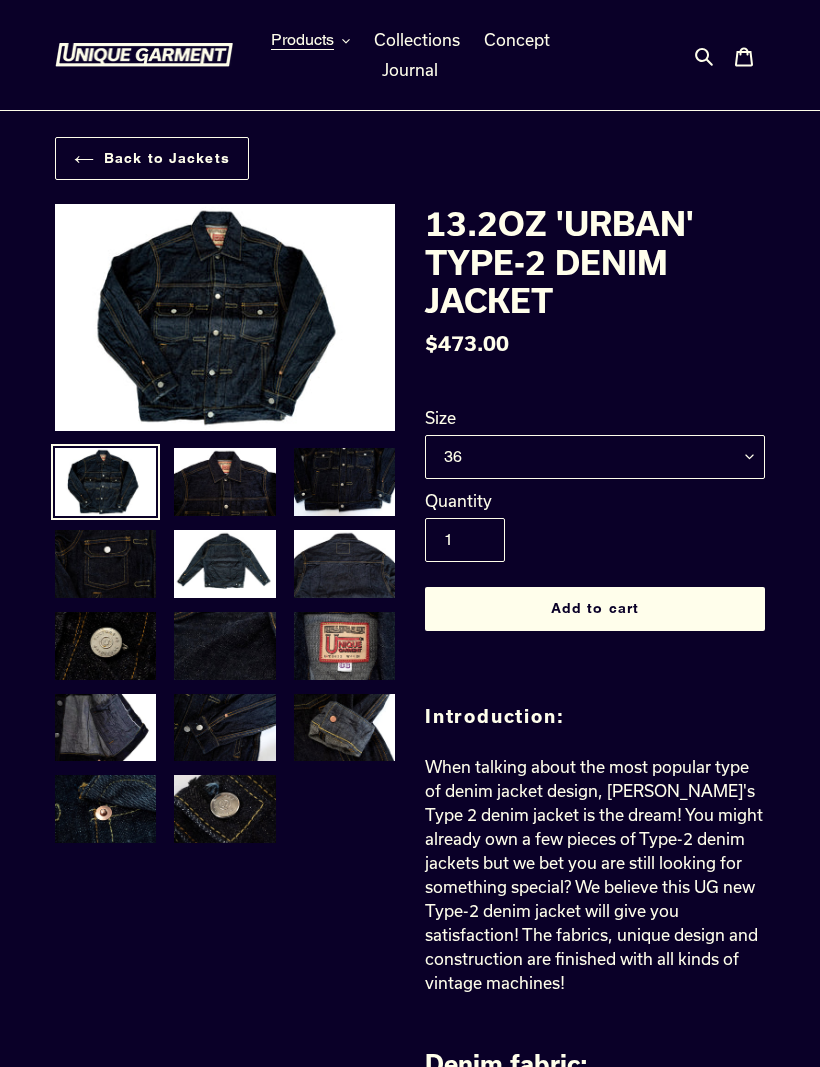 click at bounding box center [225, 317] 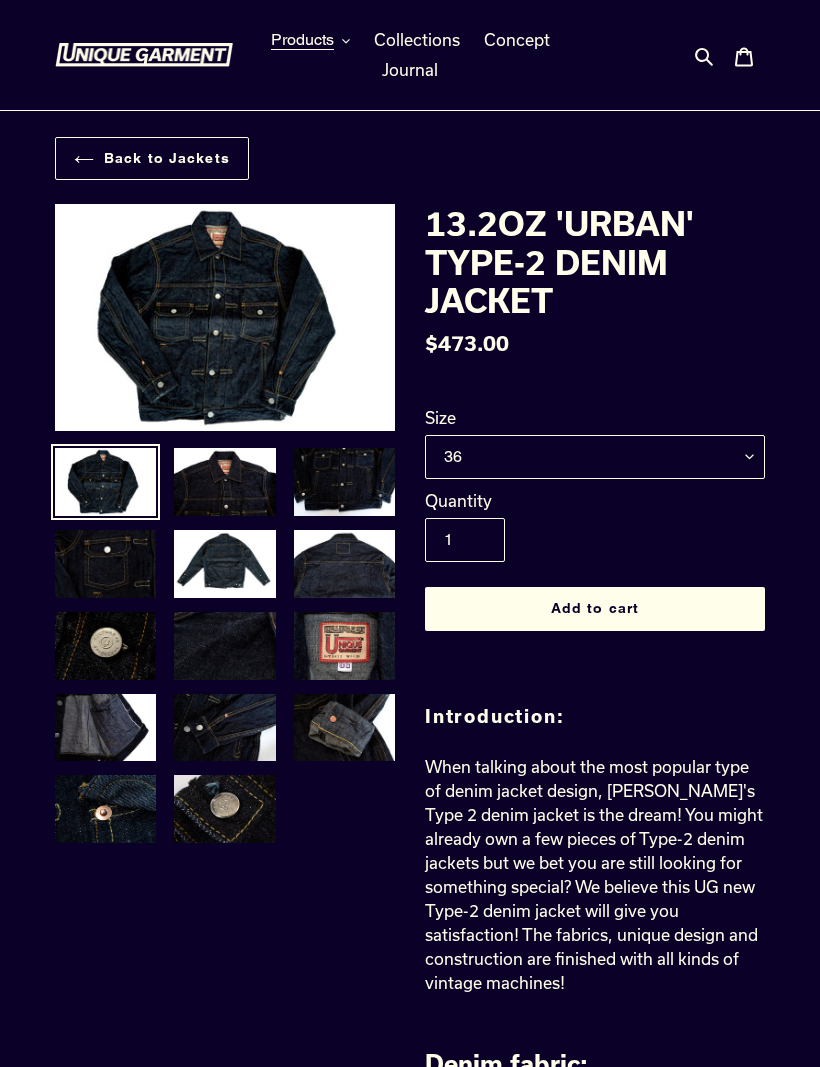 click at bounding box center [224, 482] 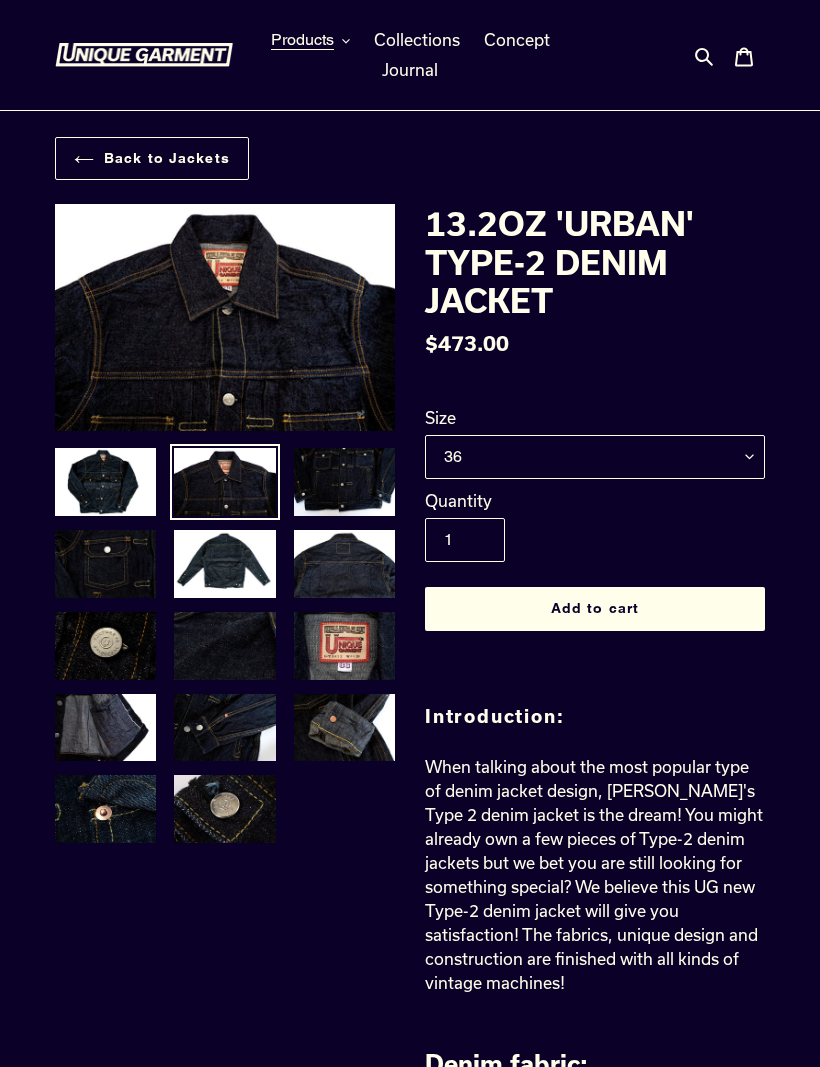 click at bounding box center [344, 482] 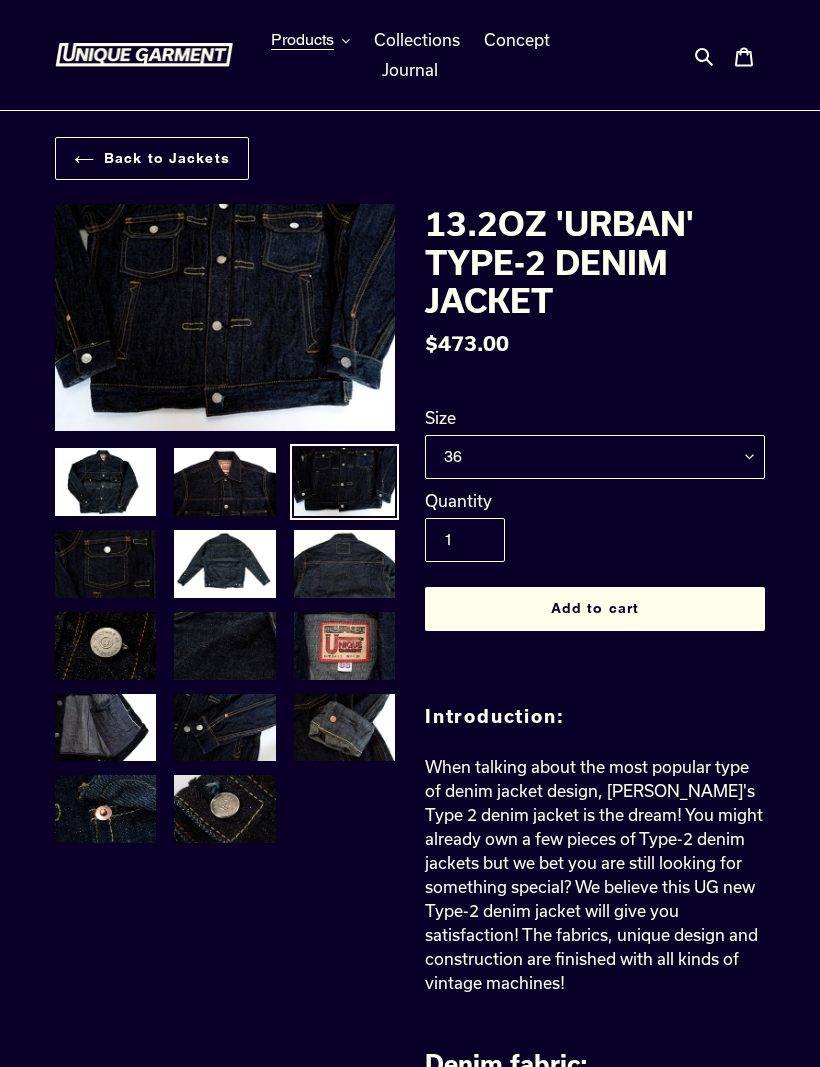 click at bounding box center (344, 564) 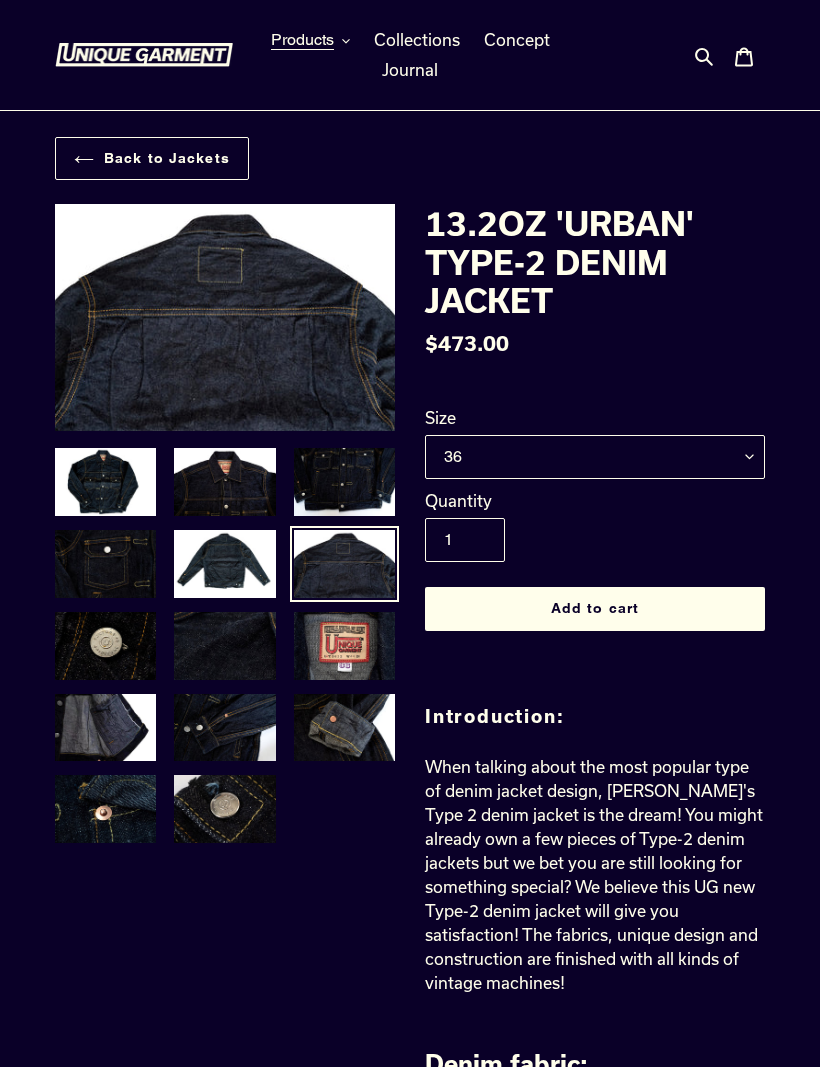 click at bounding box center (224, 564) 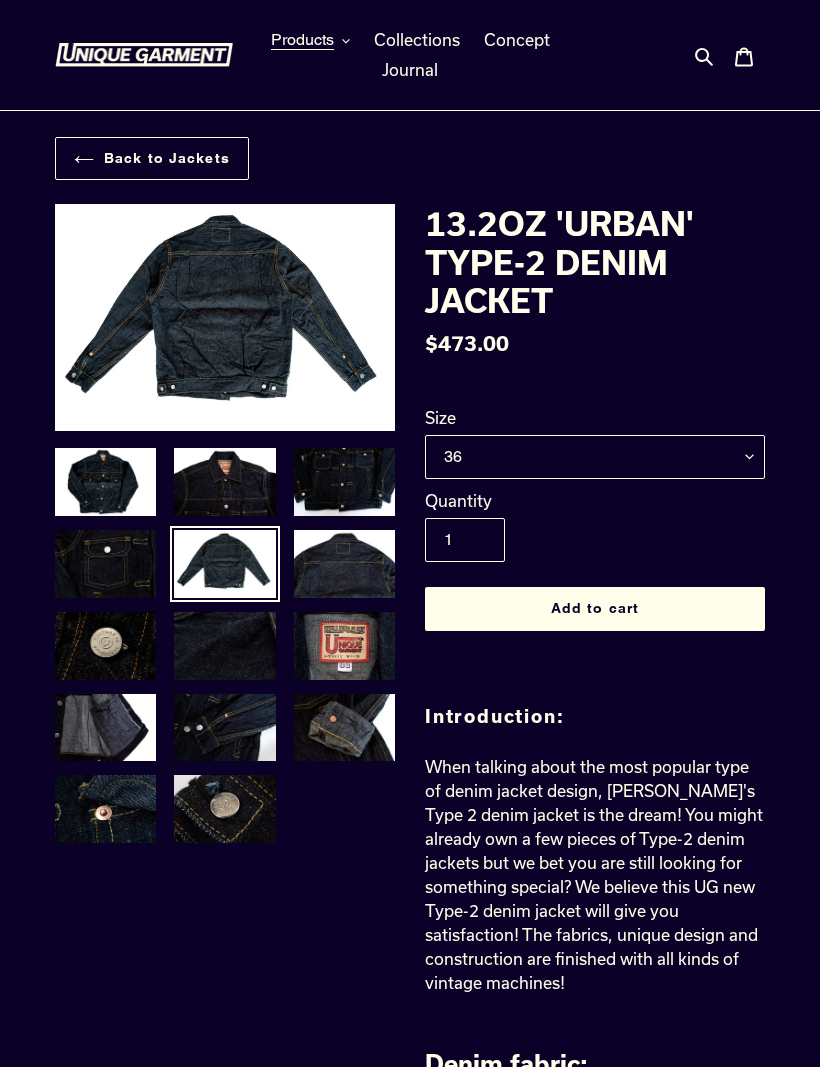 click at bounding box center [105, 646] 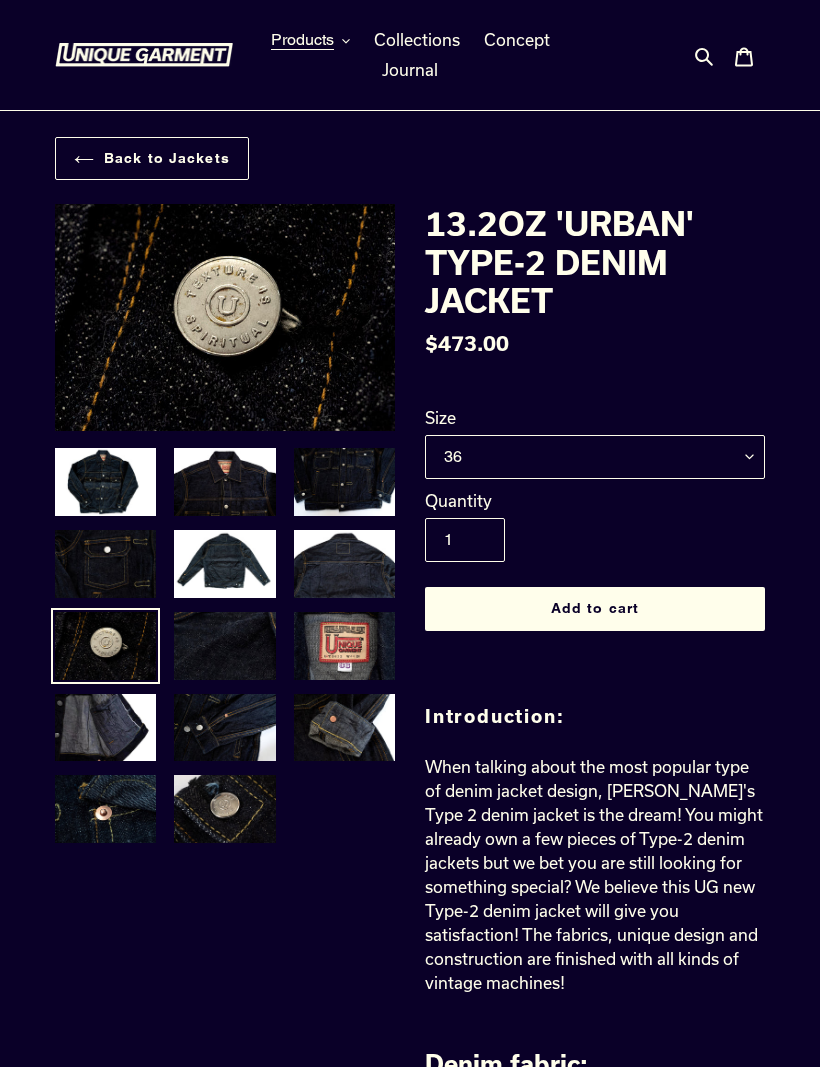 click at bounding box center (105, 728) 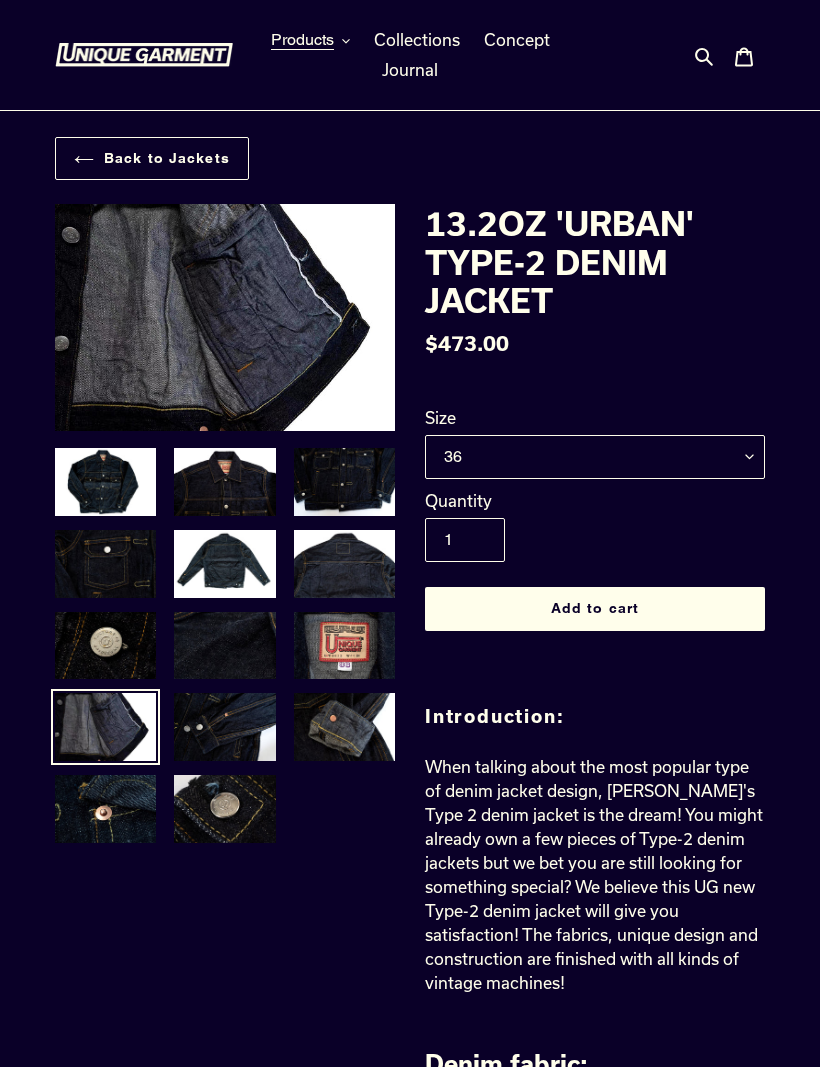 click at bounding box center (224, 727) 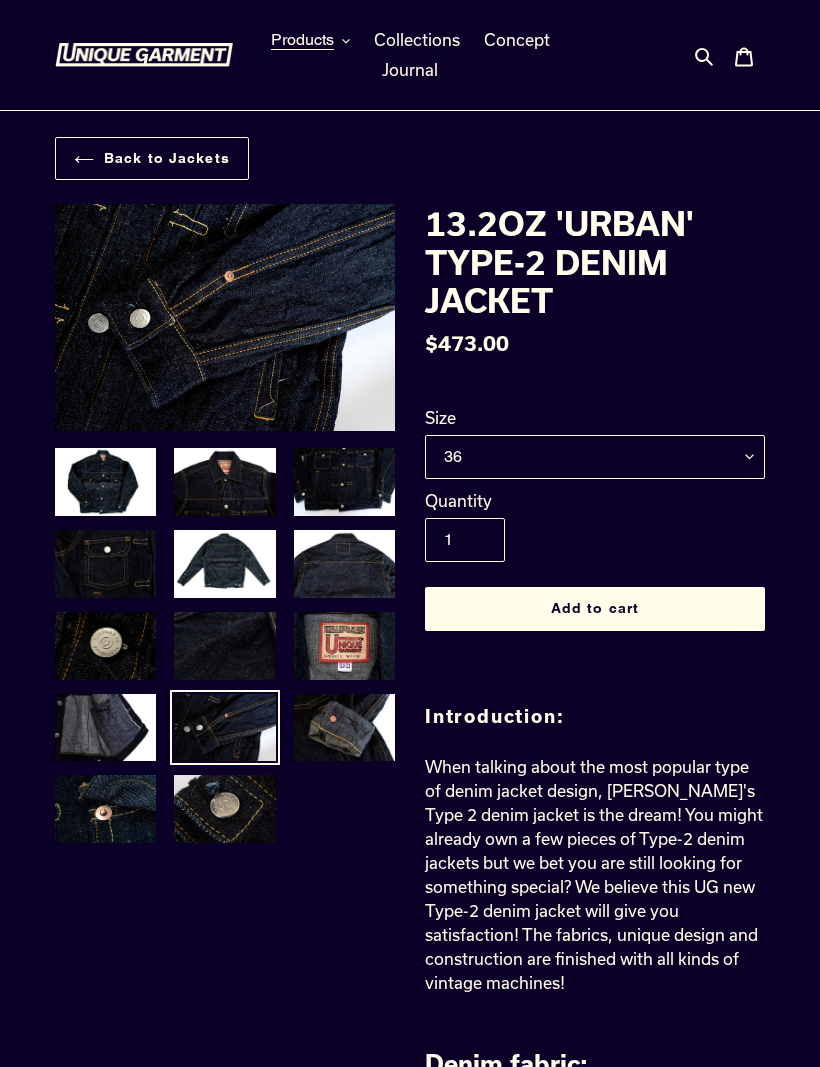 click at bounding box center (344, 728) 